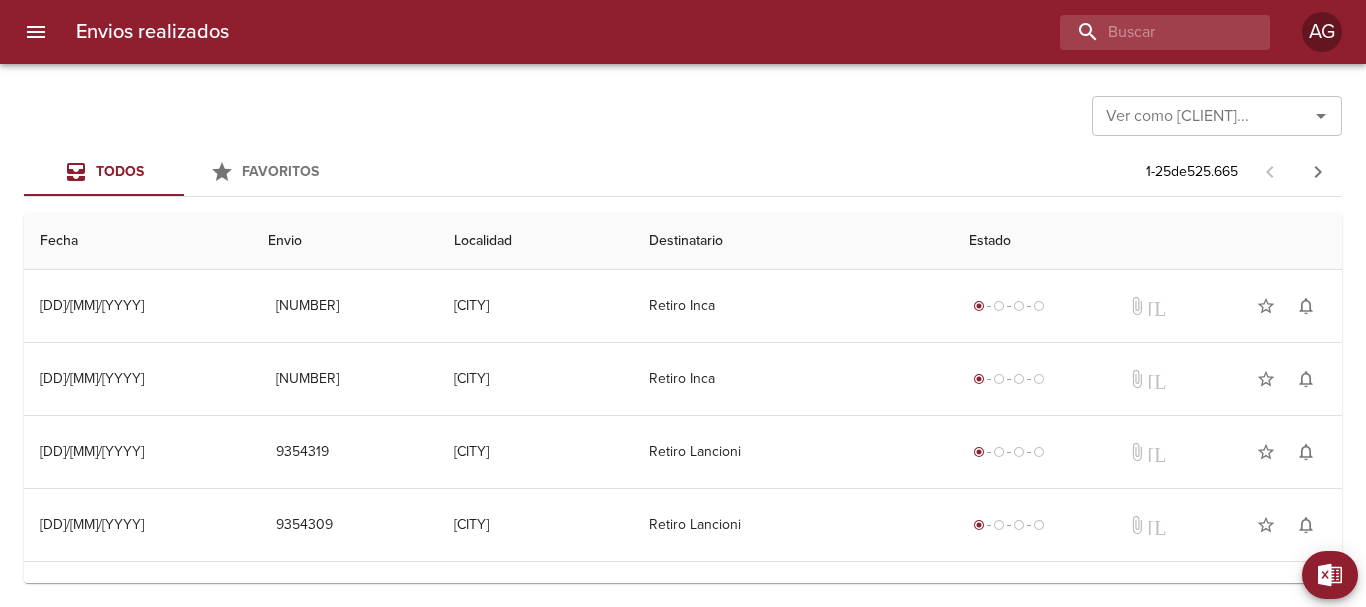 scroll, scrollTop: 0, scrollLeft: 0, axis: both 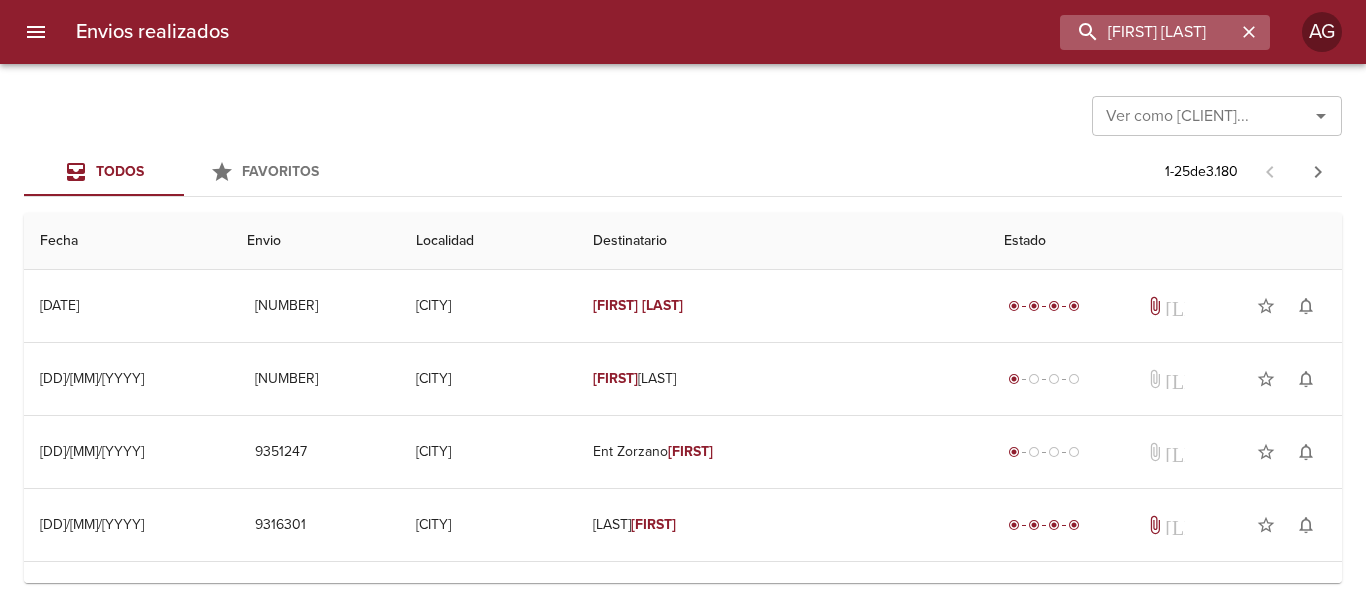 click on "[FIRST] [LAST]" at bounding box center (1148, 32) 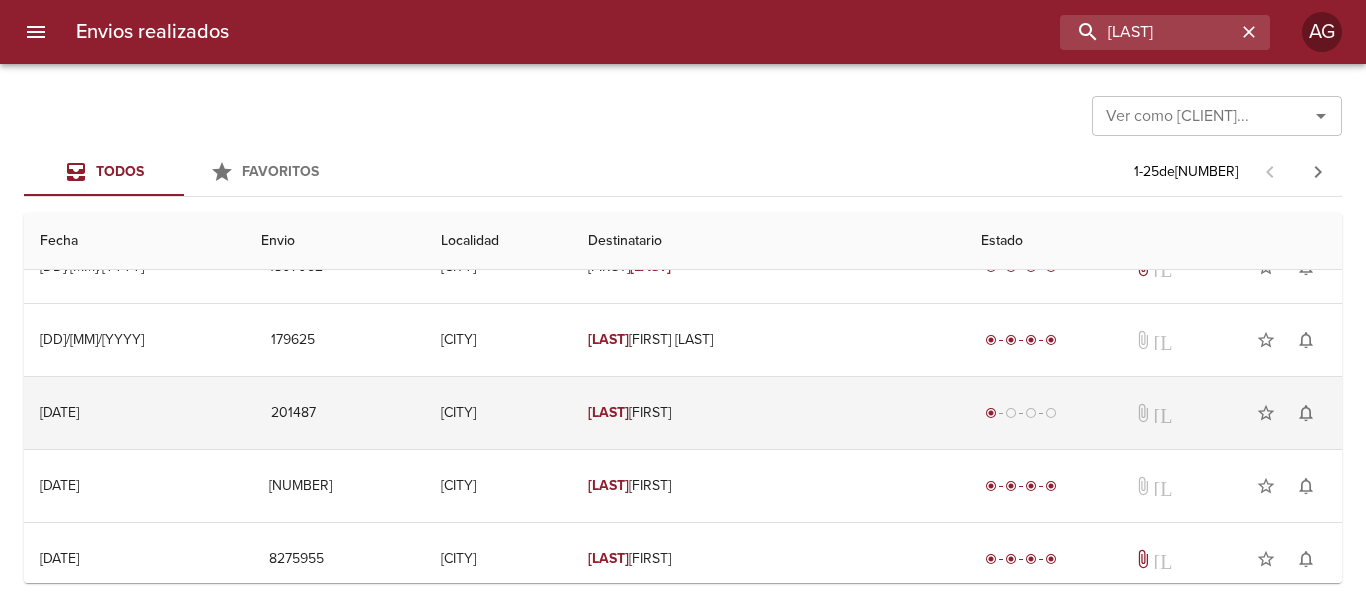 scroll, scrollTop: 600, scrollLeft: 0, axis: vertical 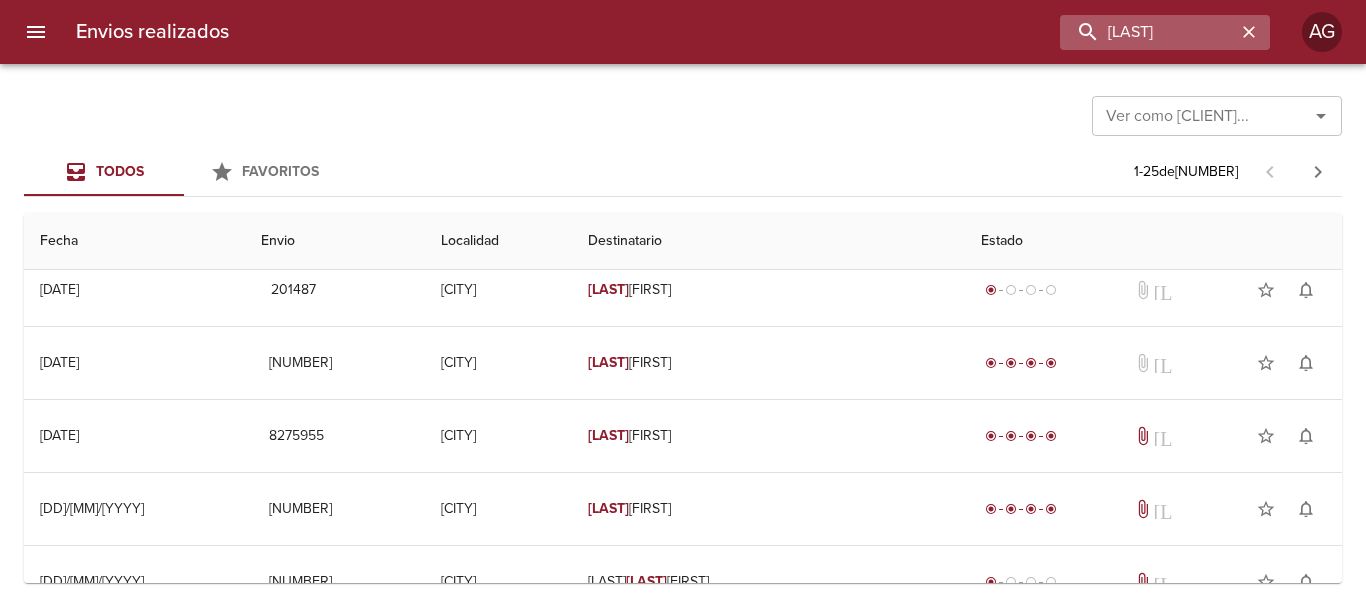 click on "[LAST]" at bounding box center (1148, 32) 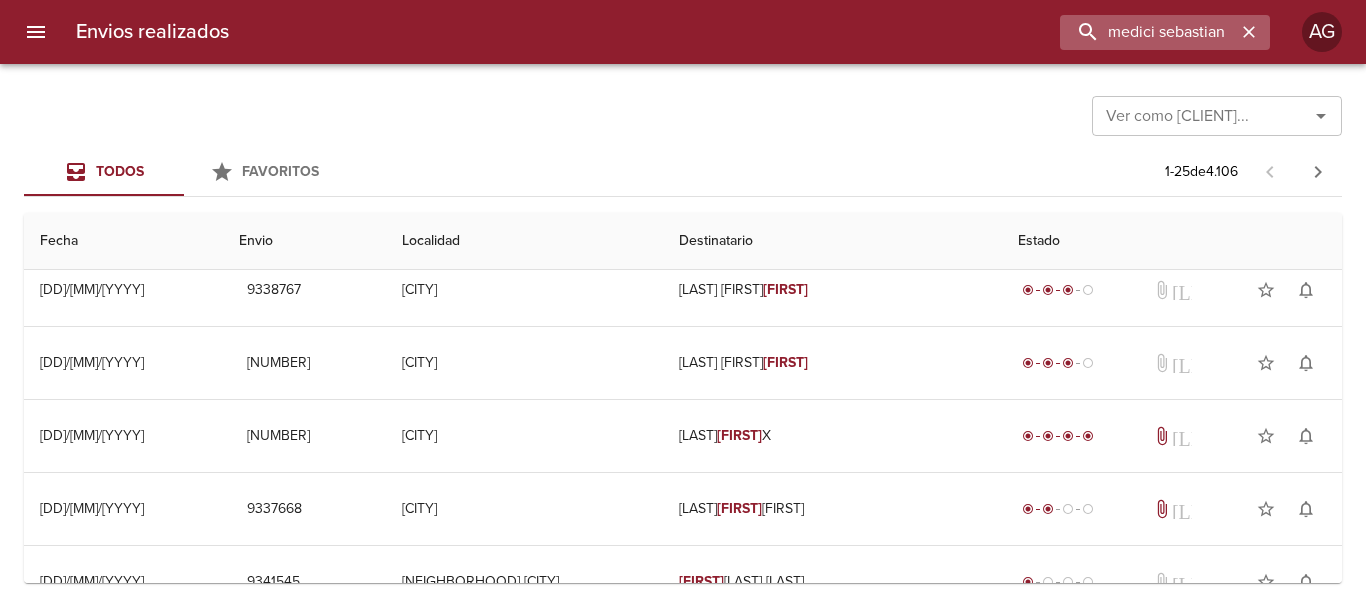 scroll, scrollTop: 0, scrollLeft: 0, axis: both 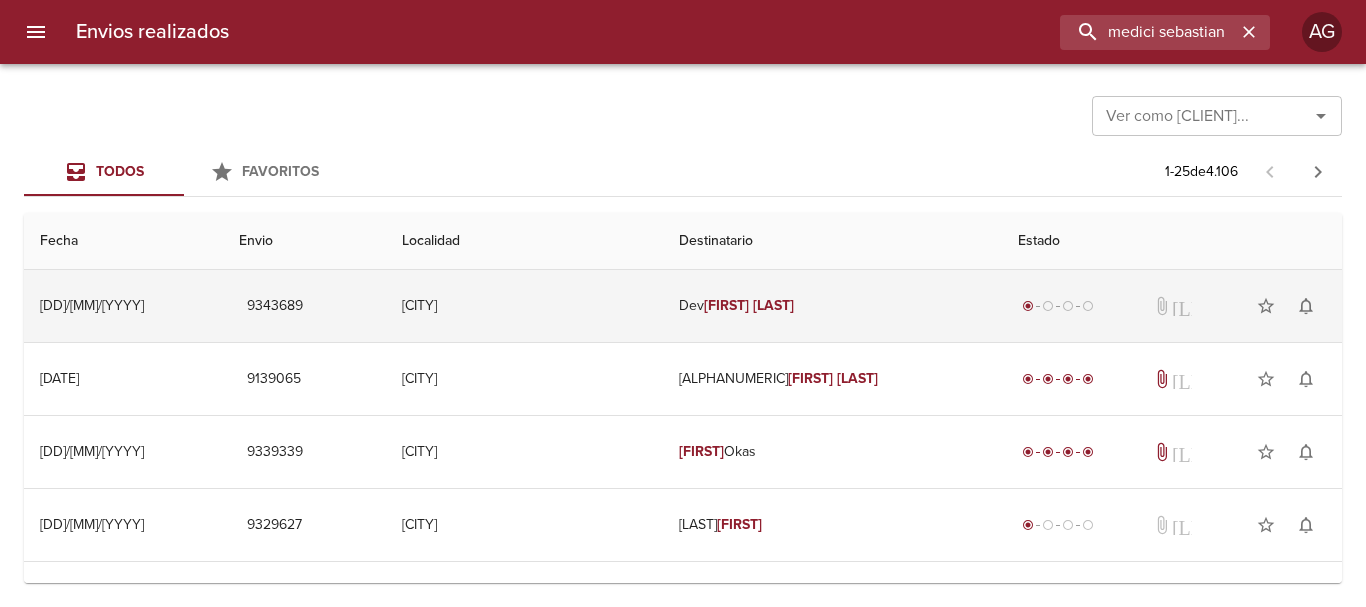 click on "Dev [FIRST]  [LAST]" at bounding box center [832, 306] 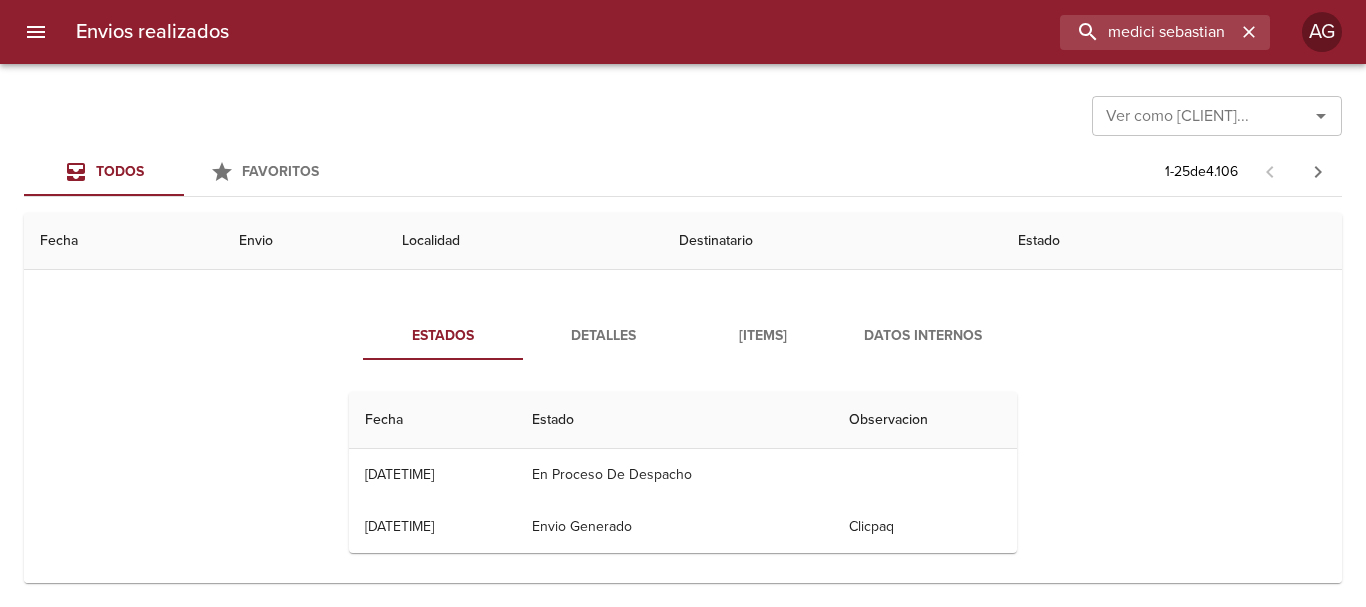 scroll, scrollTop: 0, scrollLeft: 0, axis: both 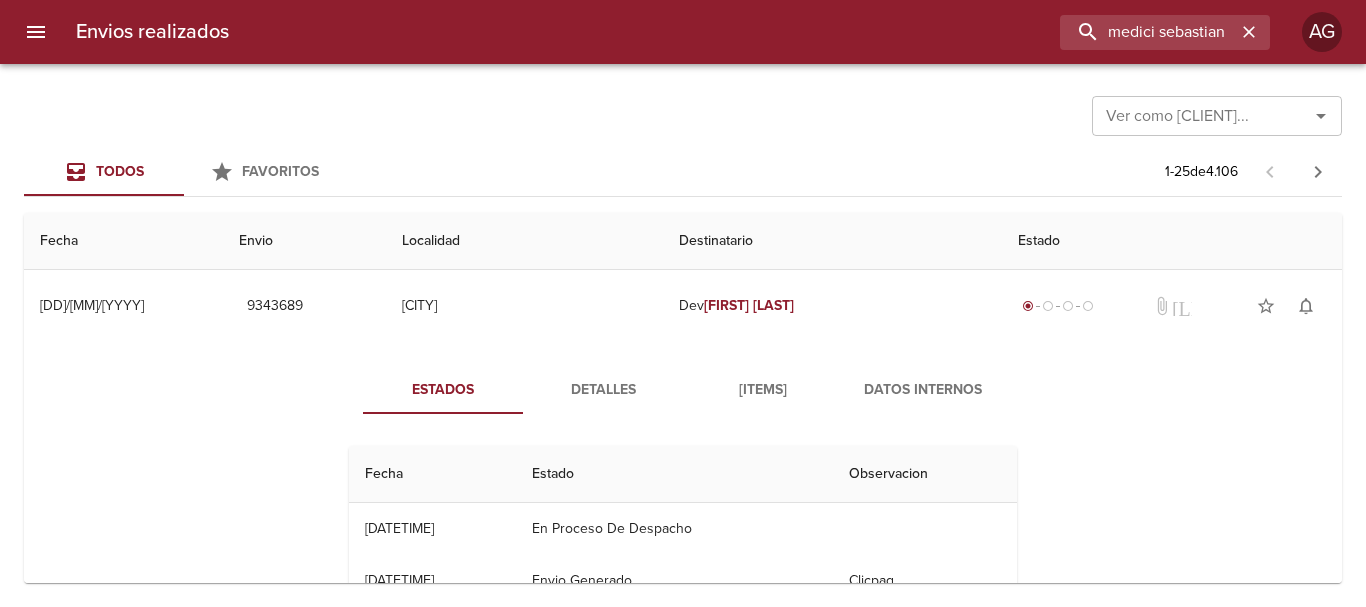 click on "Detalles" at bounding box center (603, 390) 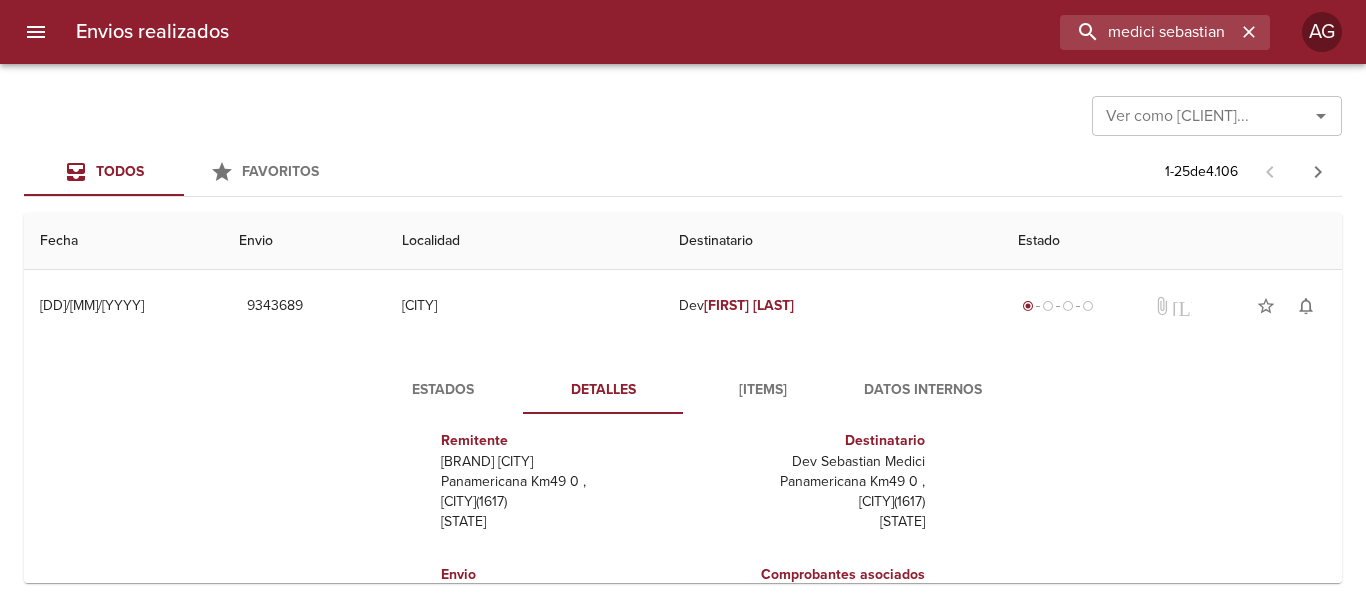 scroll, scrollTop: 30, scrollLeft: 0, axis: vertical 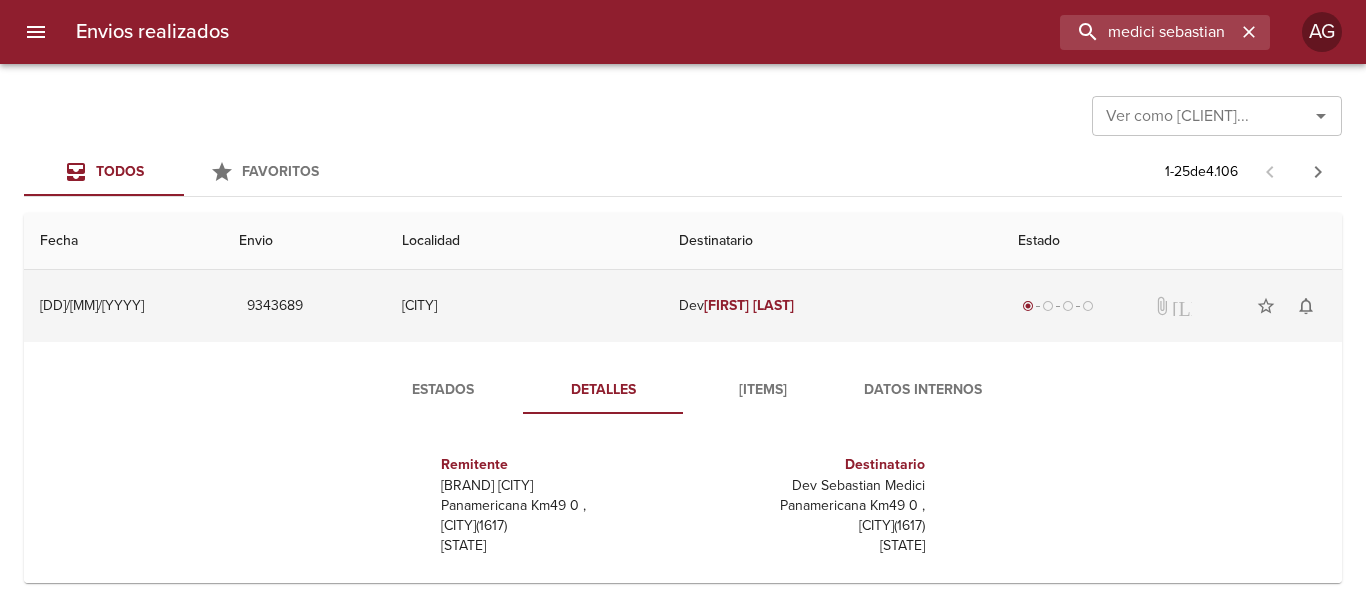 click on "Dev [FIRST]  [LAST]" at bounding box center (832, 306) 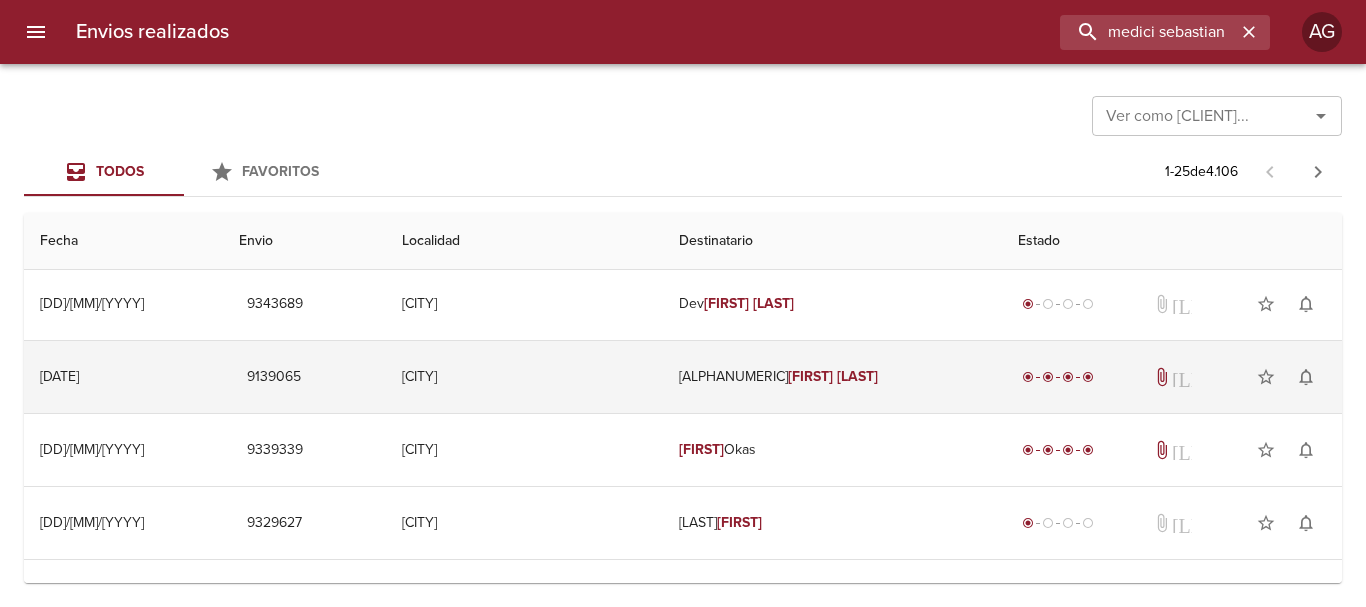 scroll, scrollTop: 0, scrollLeft: 0, axis: both 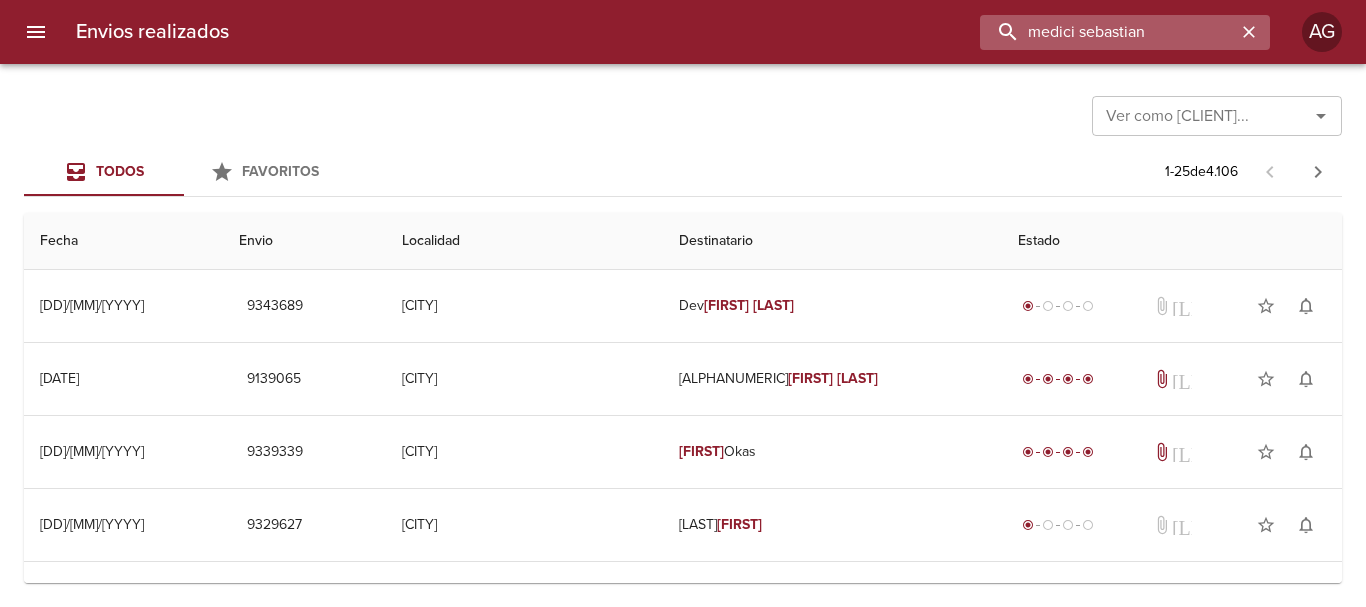 click on "medici sebastian" at bounding box center (1108, 32) 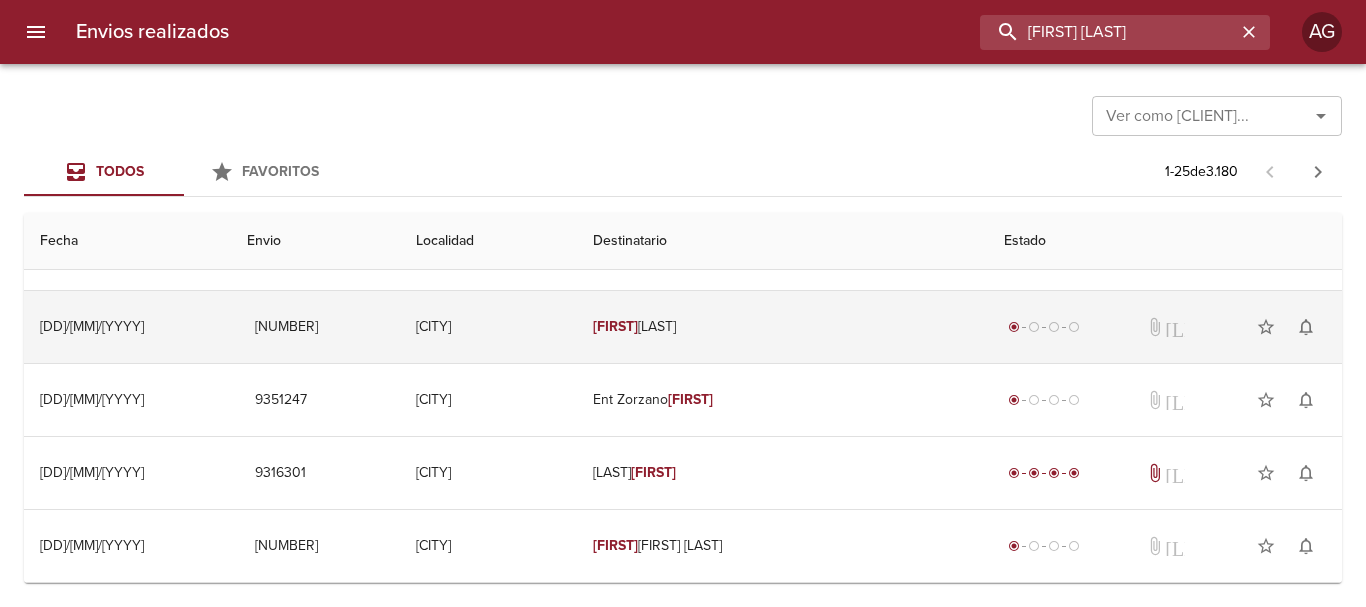 scroll, scrollTop: 0, scrollLeft: 0, axis: both 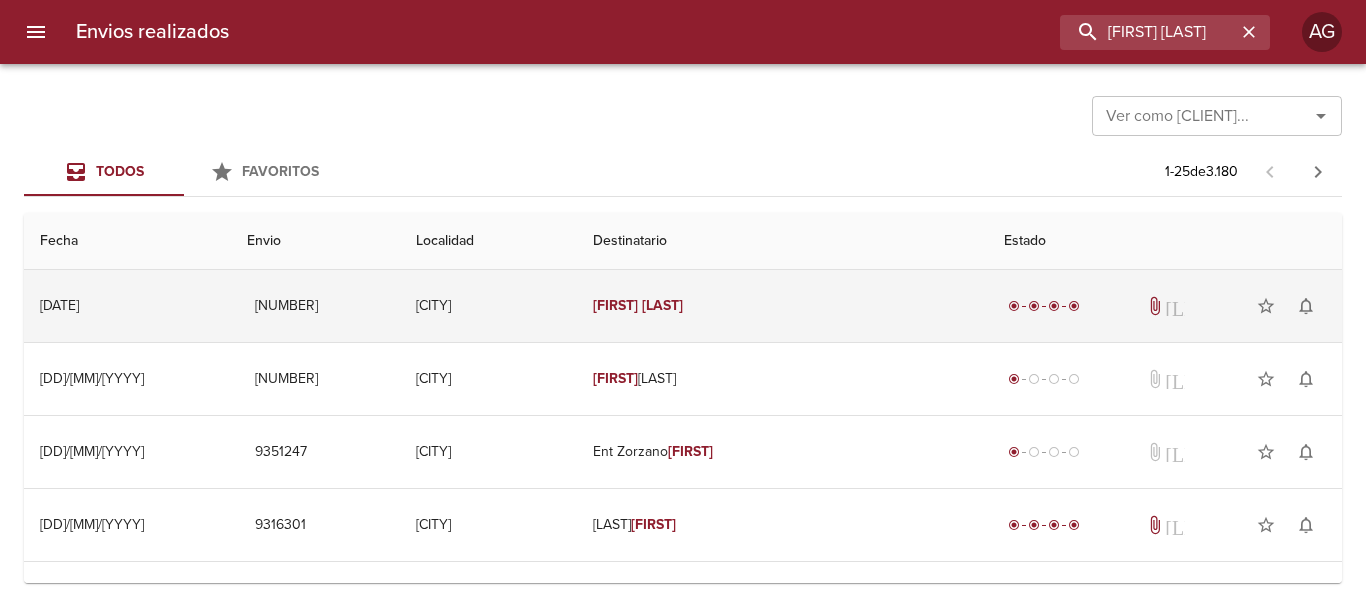 click on "[FIRST] [LAST]" at bounding box center (782, 306) 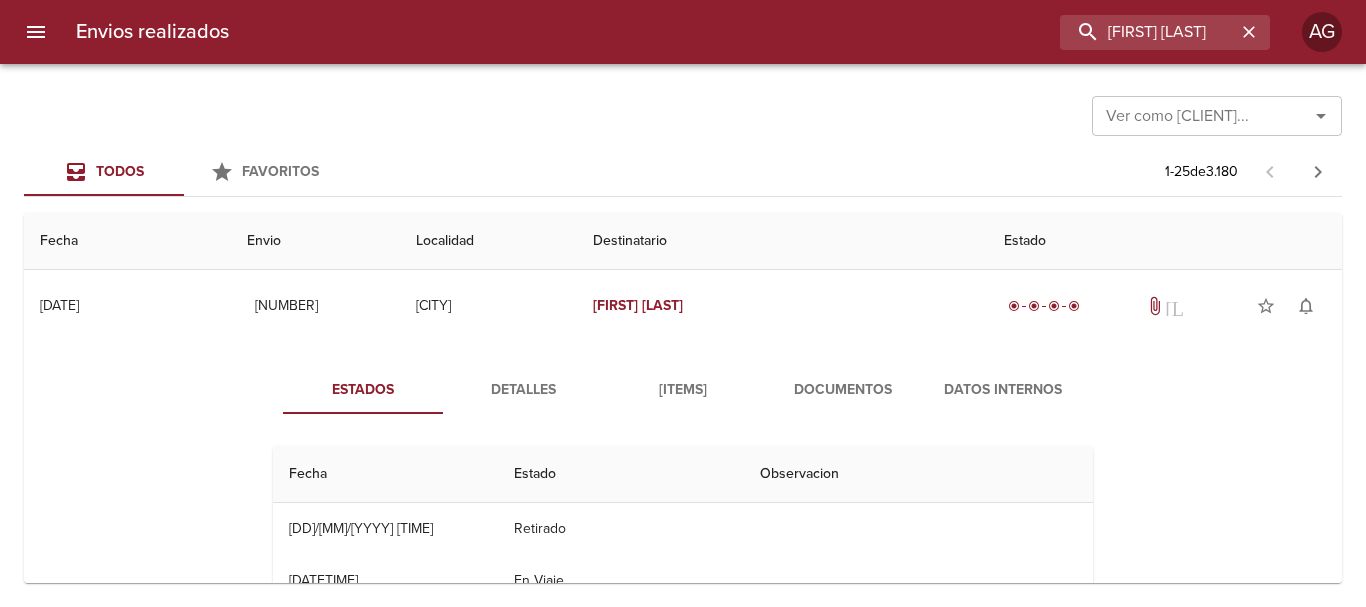 click on "Documentos" at bounding box center (843, 390) 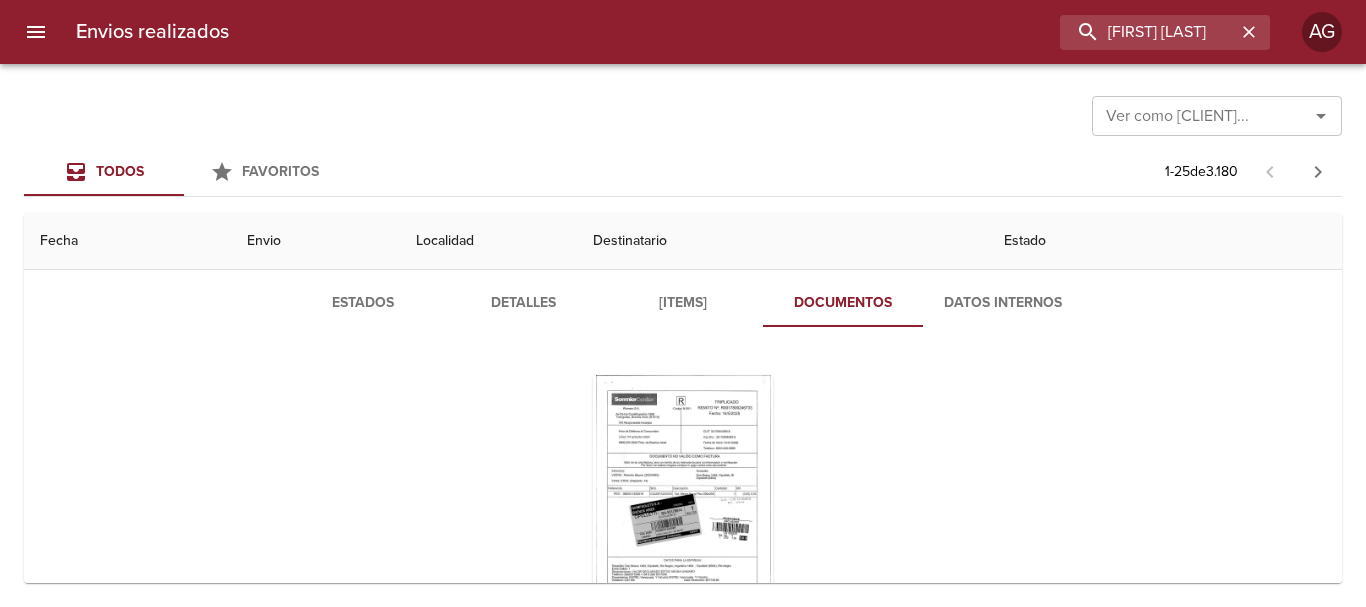 scroll, scrollTop: 0, scrollLeft: 0, axis: both 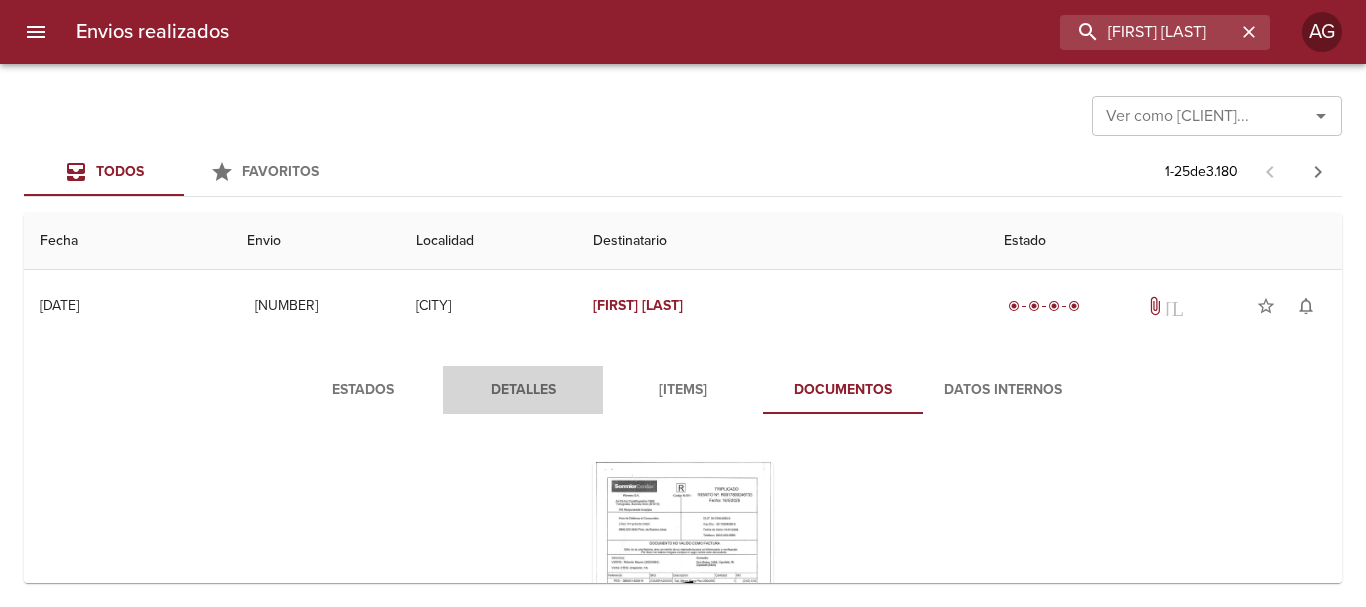 click on "Detalles" at bounding box center [523, 390] 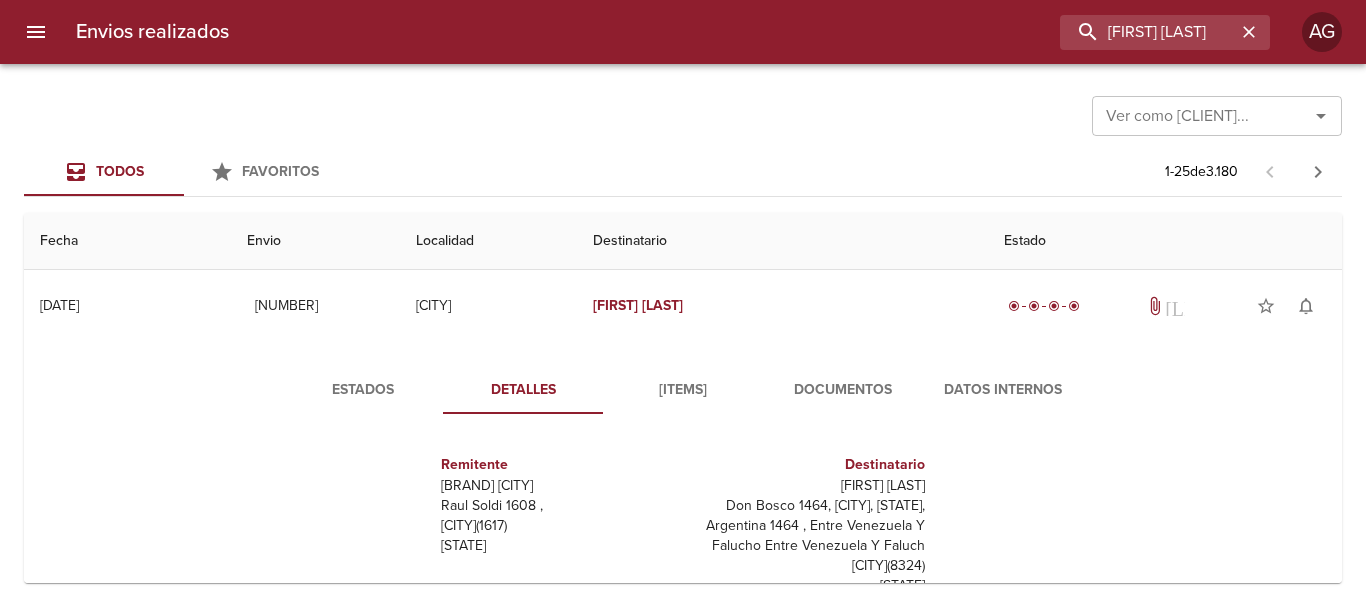 click on "Estados" at bounding box center [363, 390] 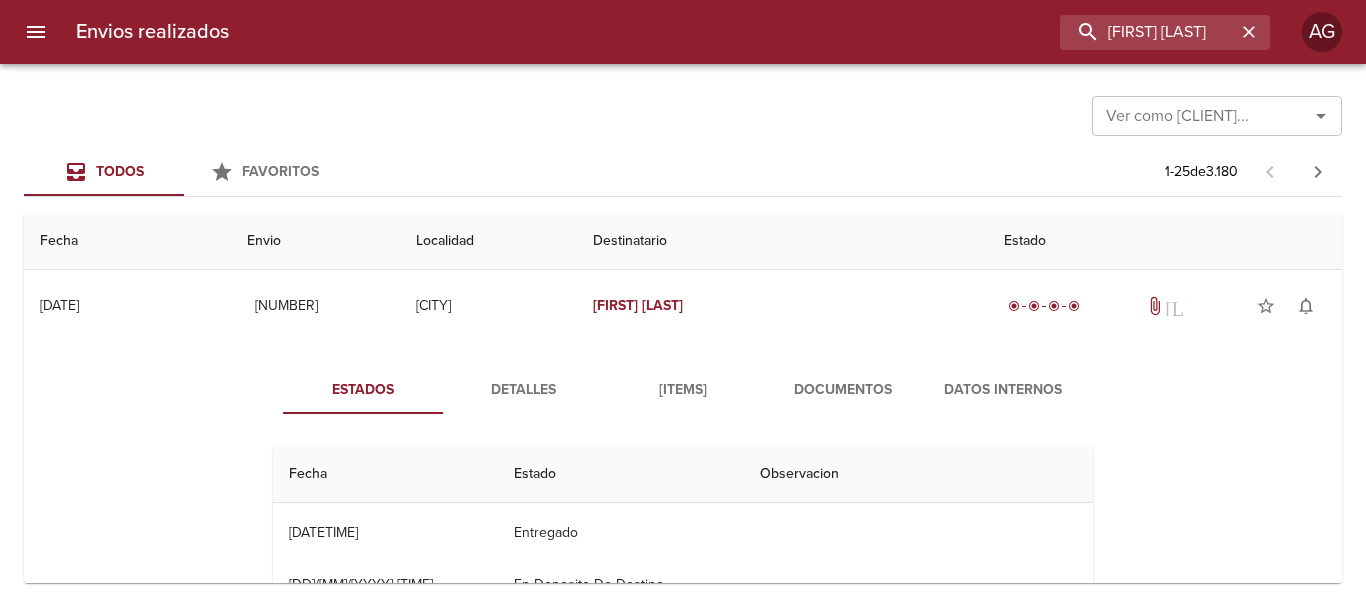 scroll, scrollTop: 0, scrollLeft: 0, axis: both 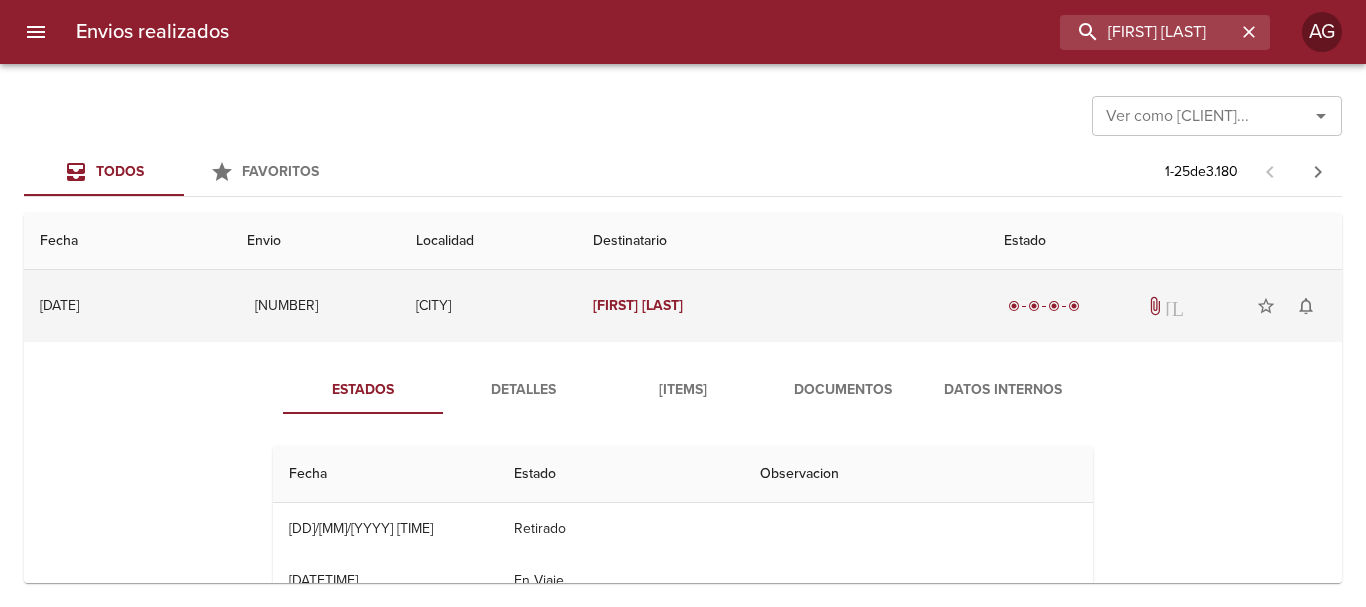 click on "[FIRST]" at bounding box center [615, 305] 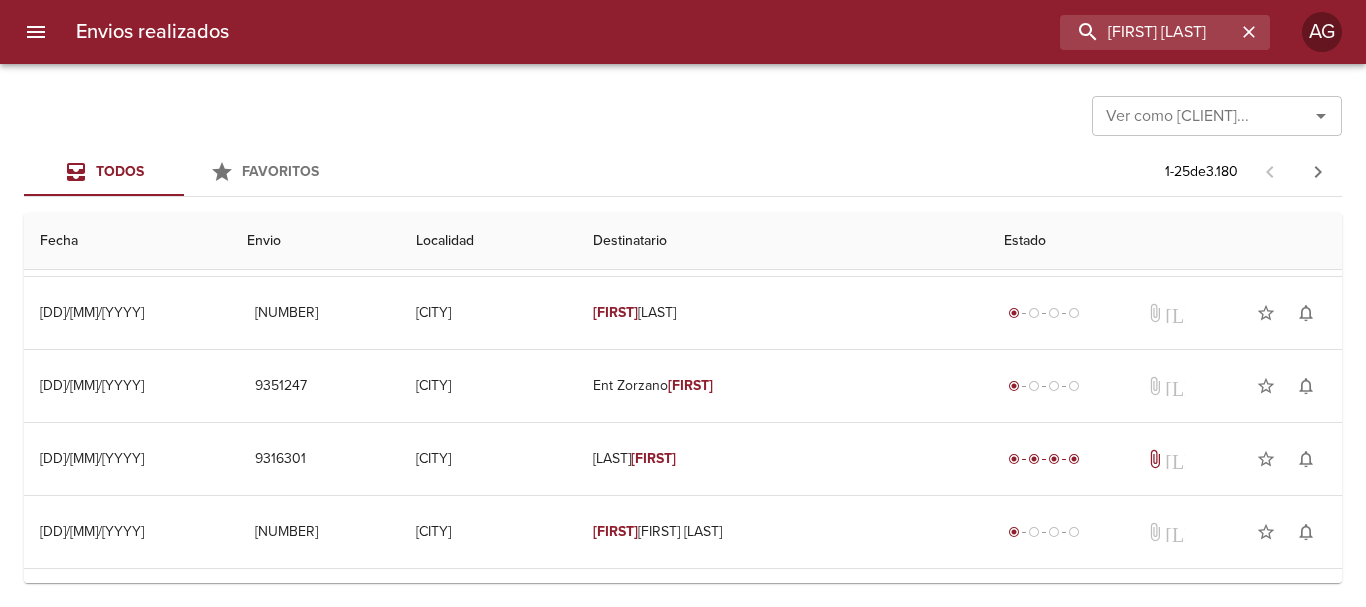 scroll, scrollTop: 0, scrollLeft: 0, axis: both 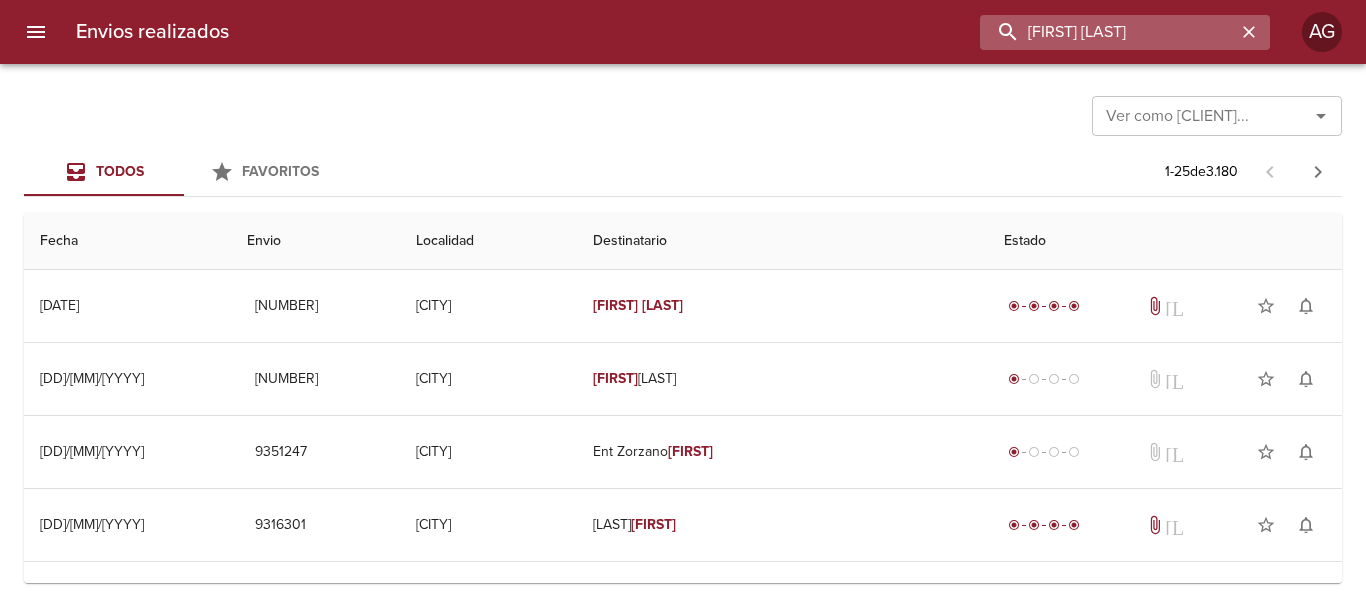 click on "[FIRST] [LAST]" at bounding box center (1108, 32) 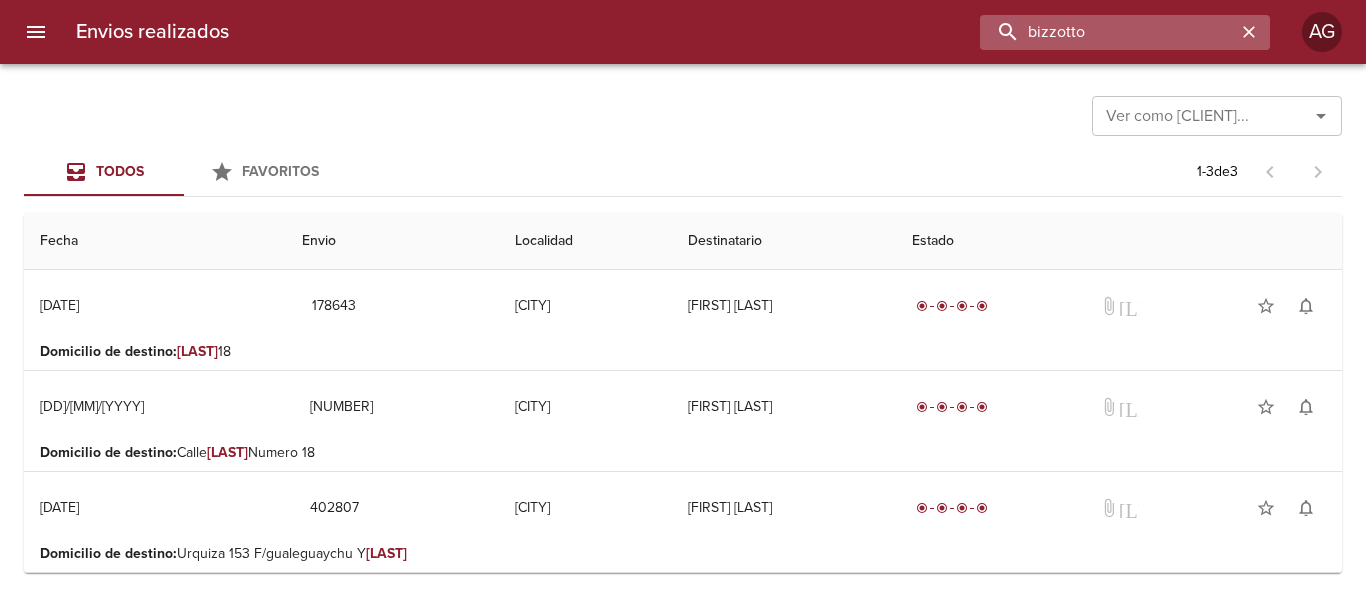 click on "bizzotto" at bounding box center [1108, 32] 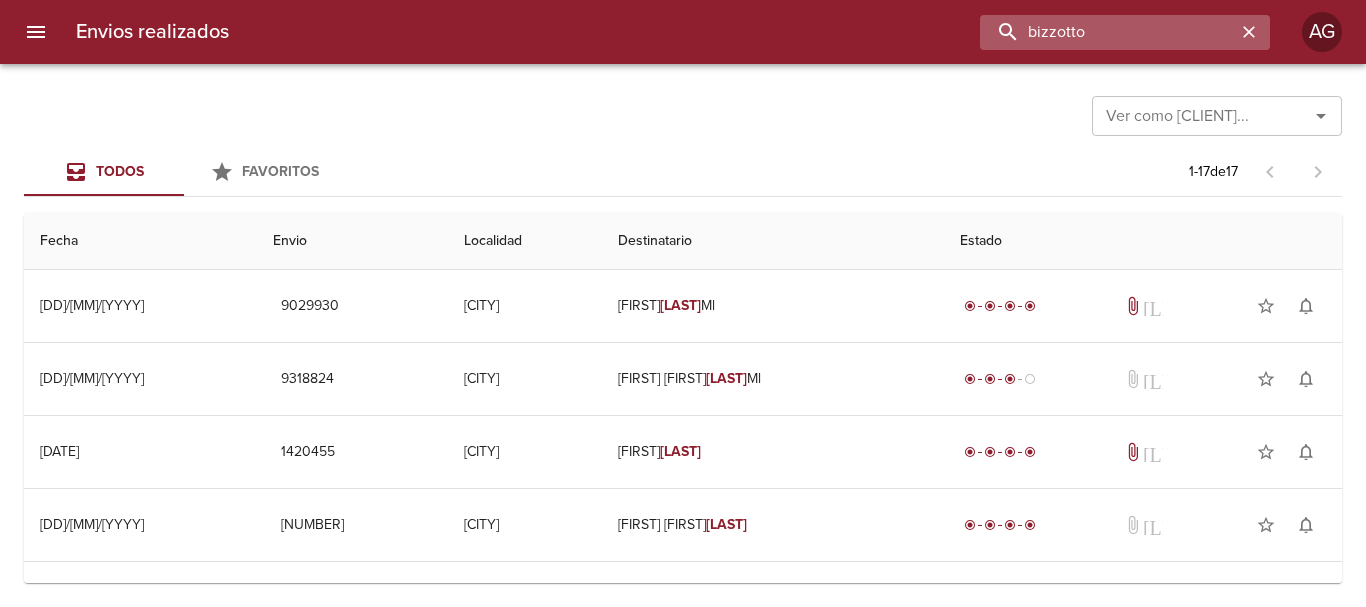 click on "bizzotto" at bounding box center (1108, 32) 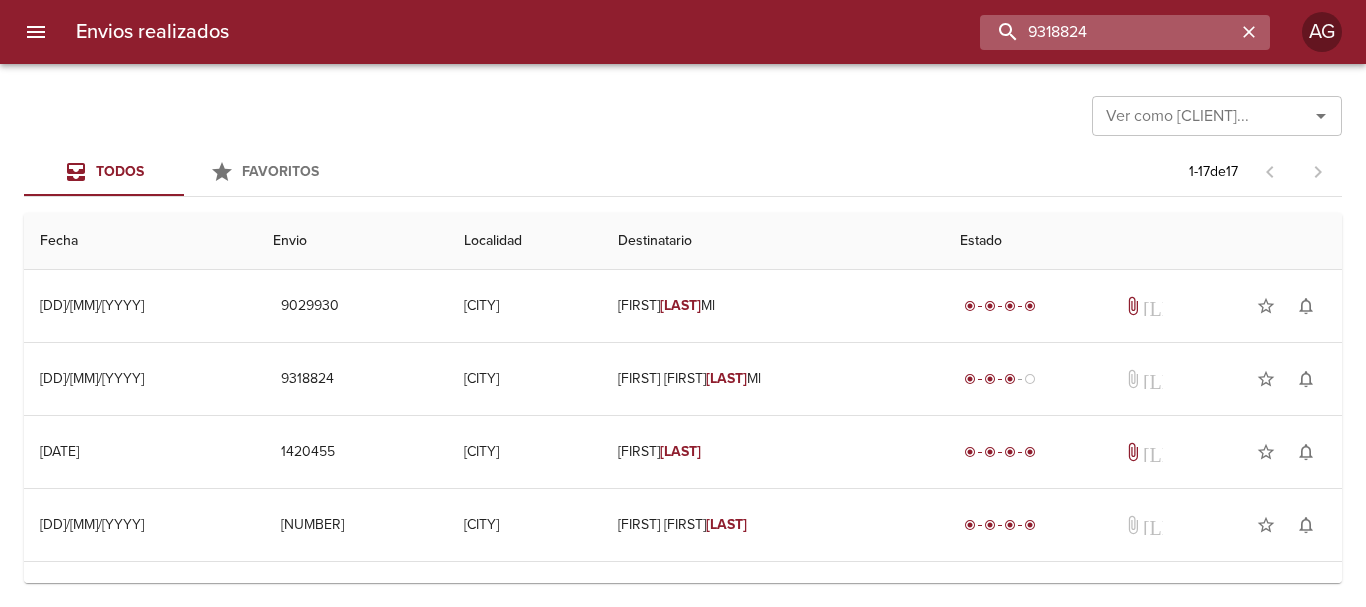 click on "9318824" at bounding box center (1108, 32) 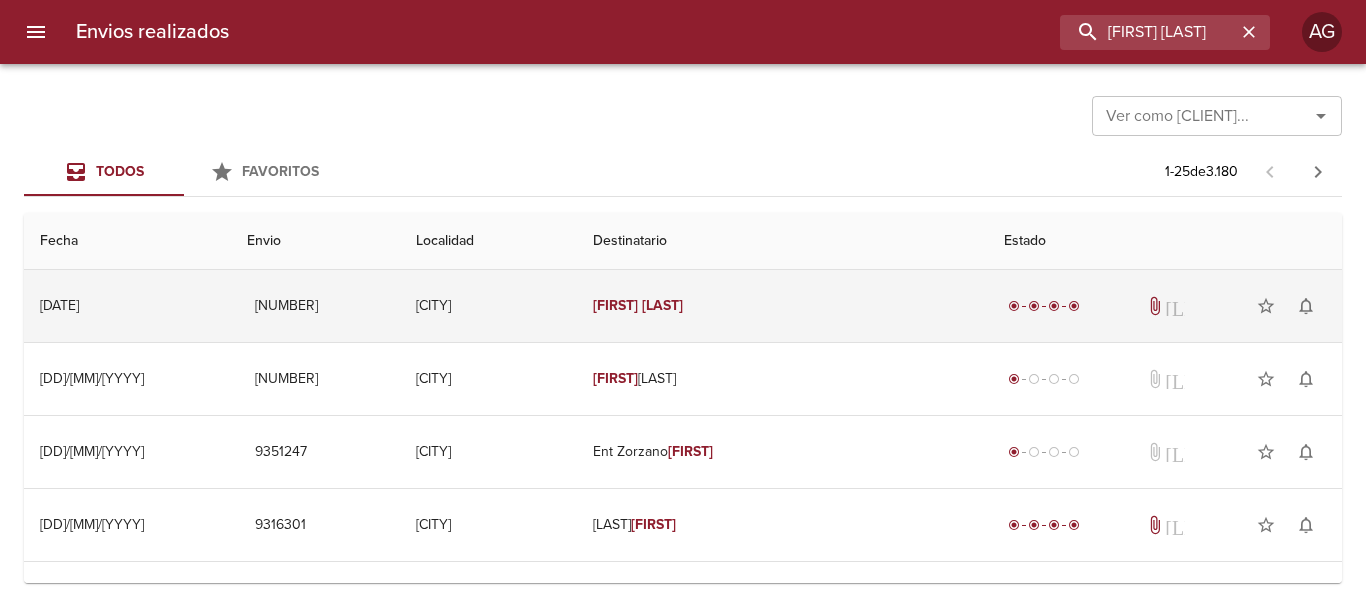 click on "[LAST]" at bounding box center [662, 305] 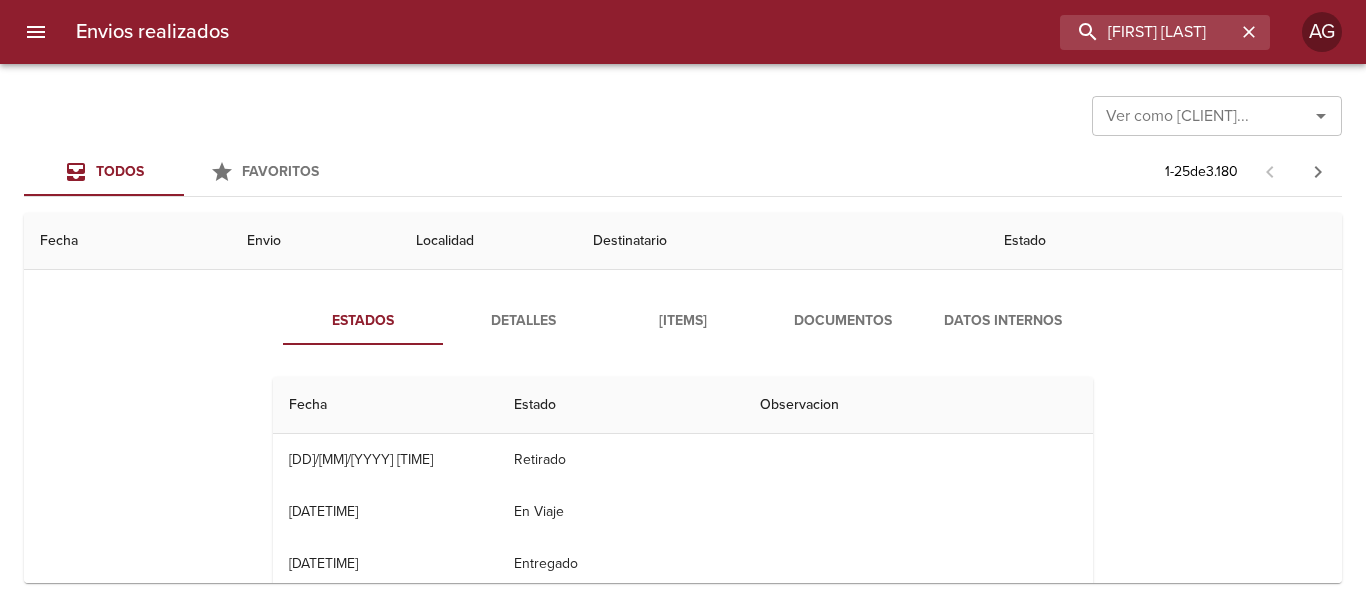 scroll, scrollTop: 100, scrollLeft: 0, axis: vertical 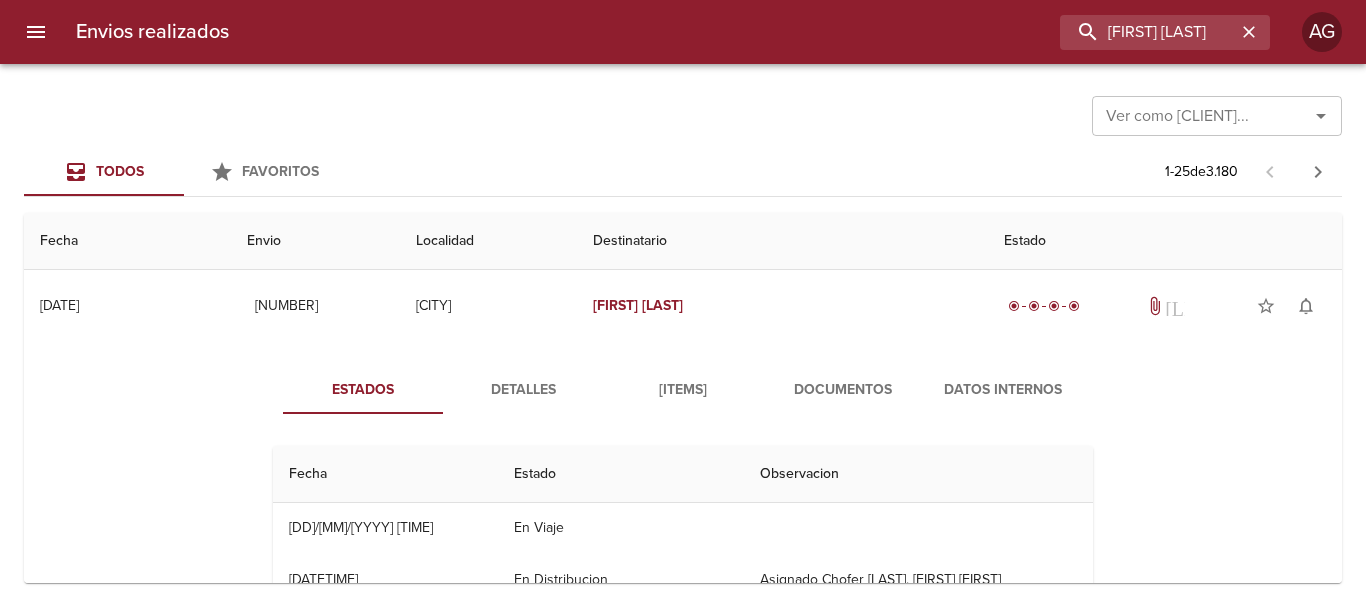 click on "Detalles" at bounding box center (523, 390) 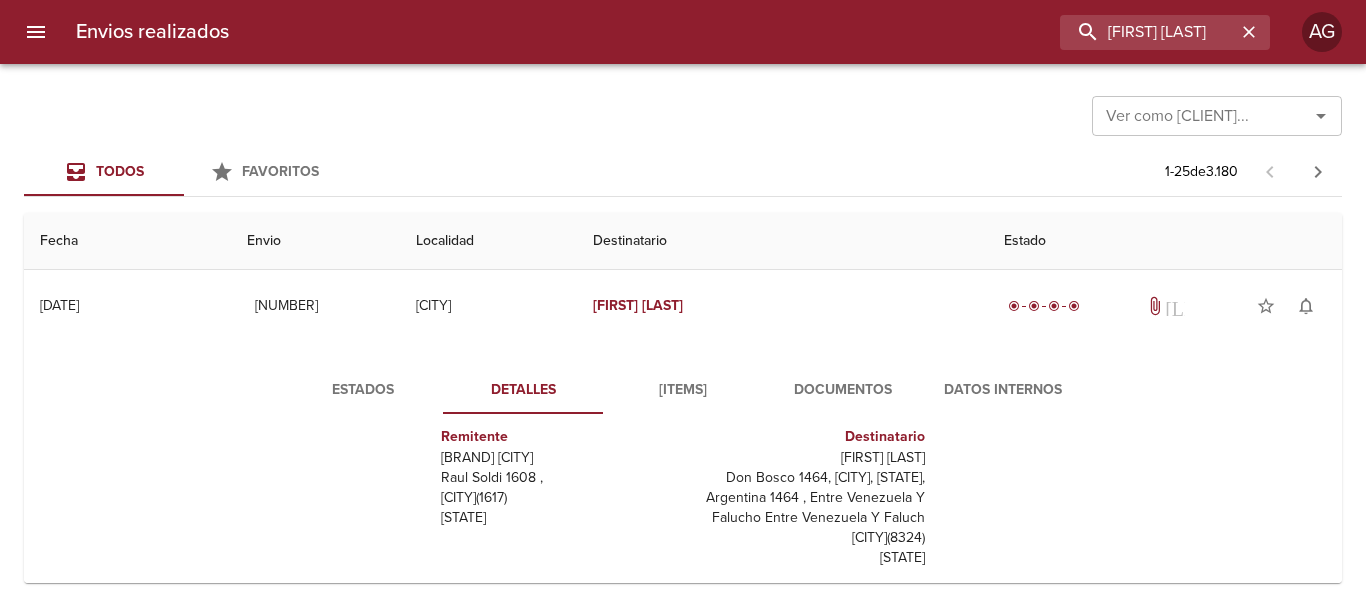 scroll, scrollTop: 0, scrollLeft: 0, axis: both 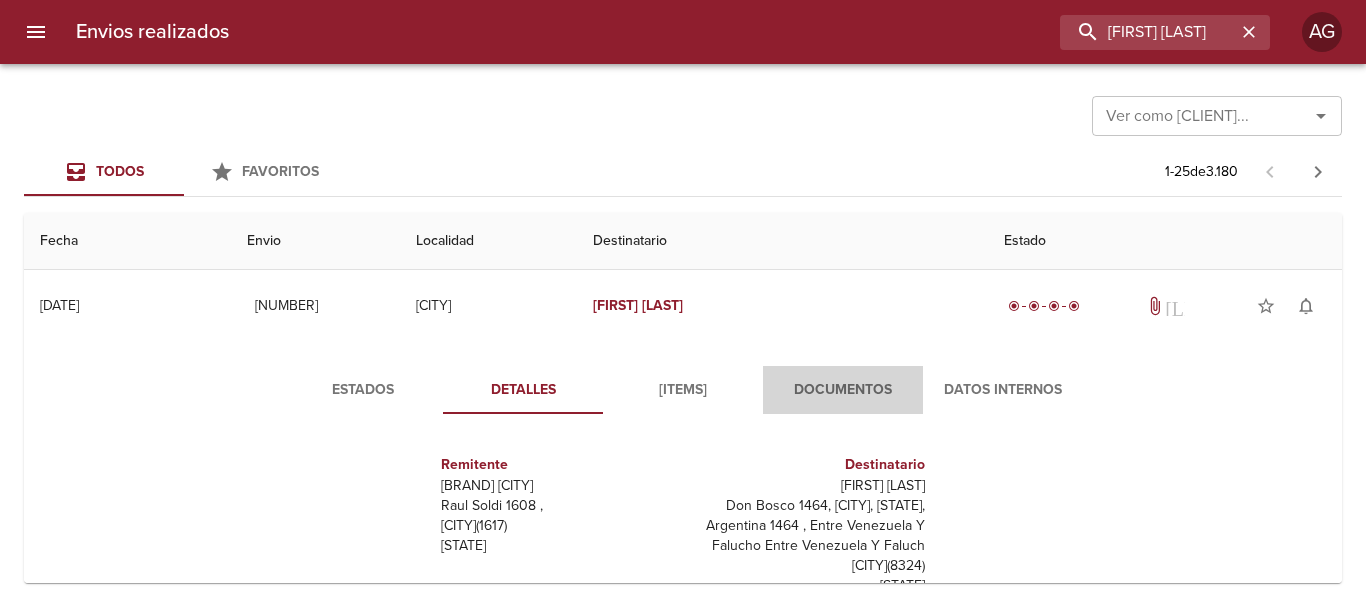 drag, startPoint x: 815, startPoint y: 381, endPoint x: 812, endPoint y: 402, distance: 21.213203 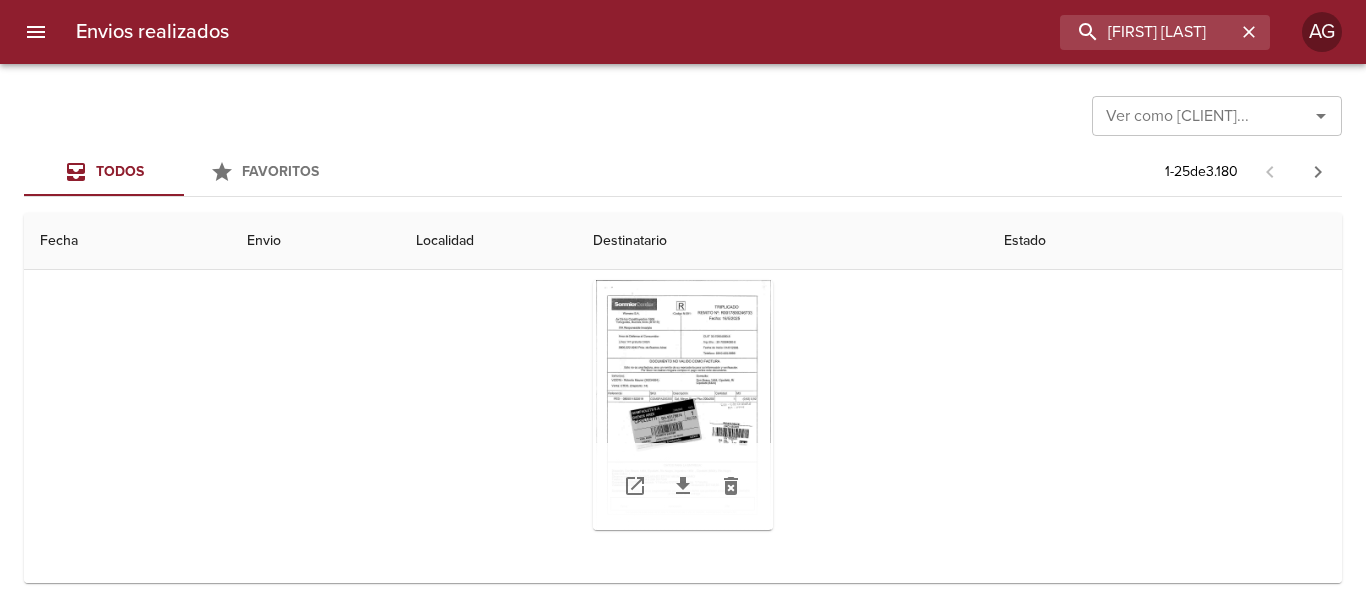 scroll, scrollTop: 200, scrollLeft: 0, axis: vertical 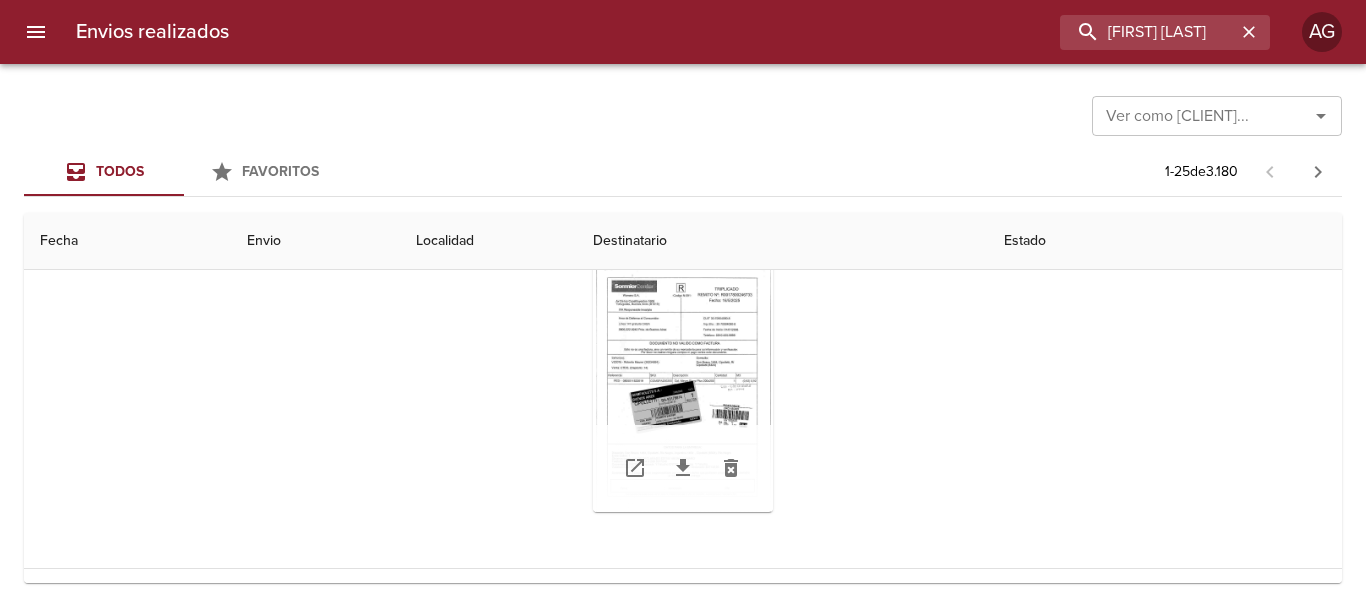 click at bounding box center (683, 387) 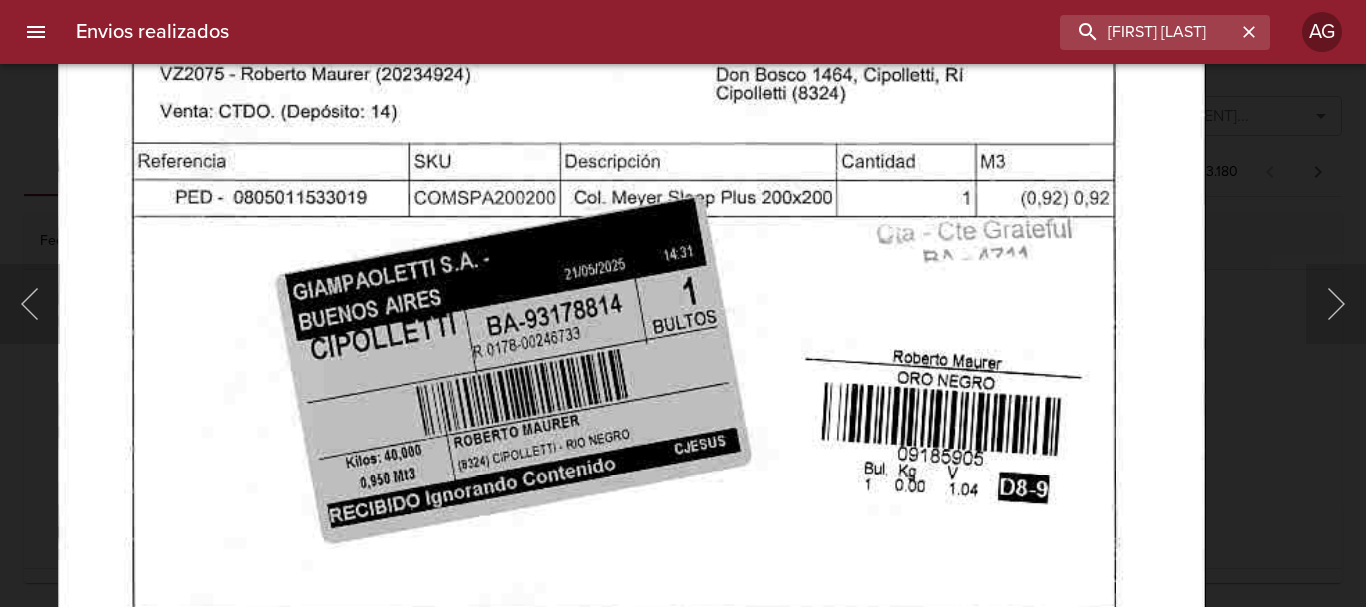 click at bounding box center (632, 237) 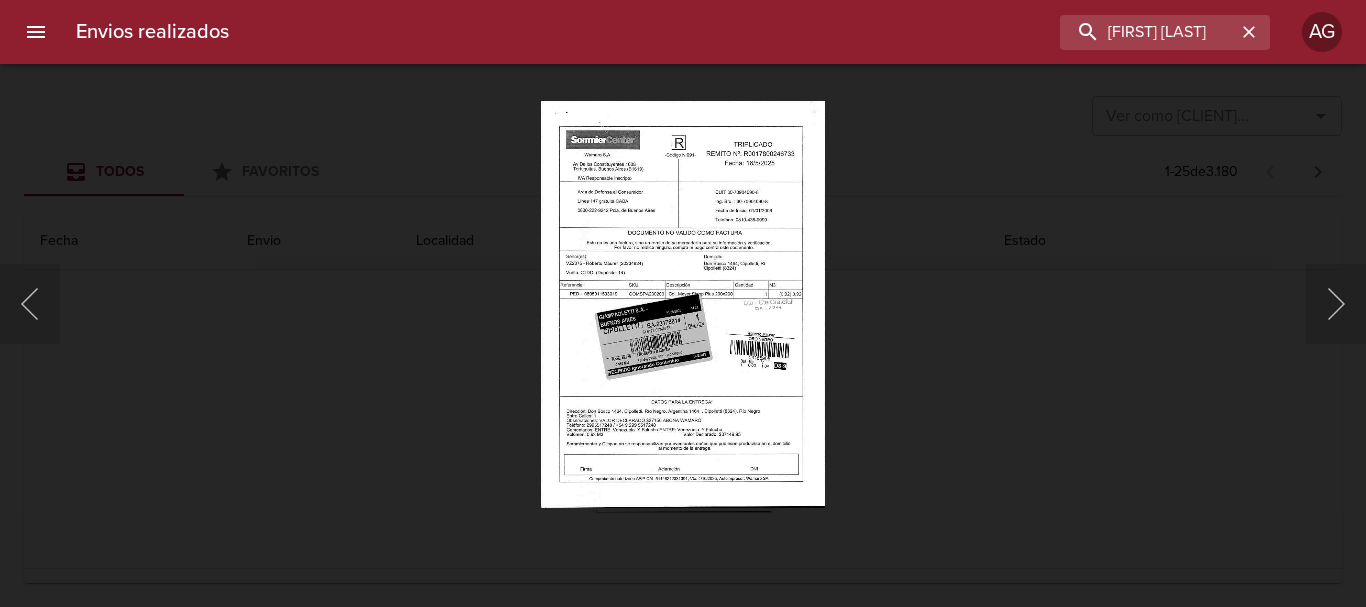 drag, startPoint x: 986, startPoint y: 353, endPoint x: 926, endPoint y: 376, distance: 64.25729 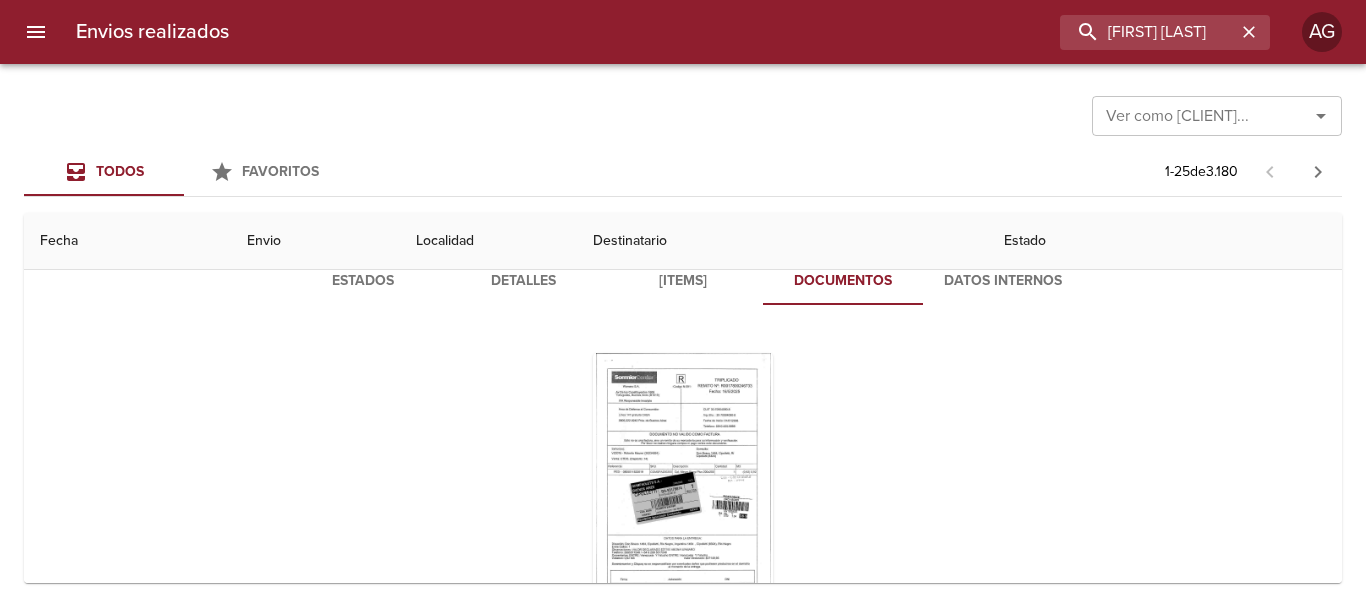 scroll, scrollTop: 0, scrollLeft: 0, axis: both 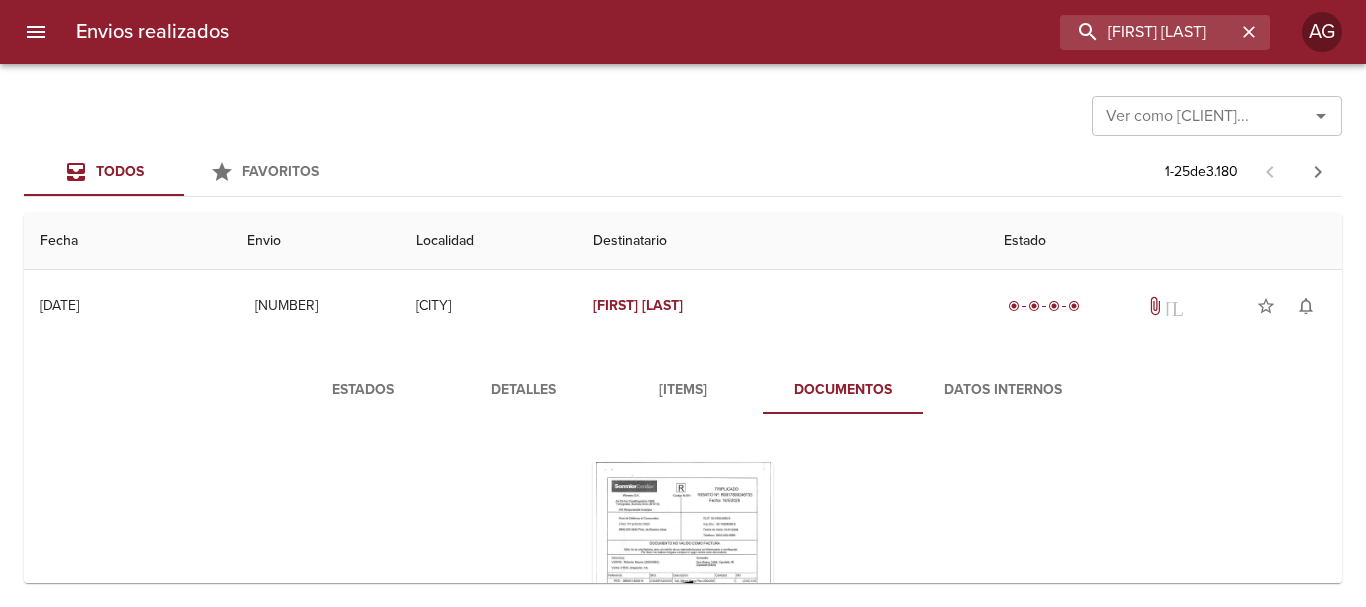 click on "Detalles" at bounding box center [523, 390] 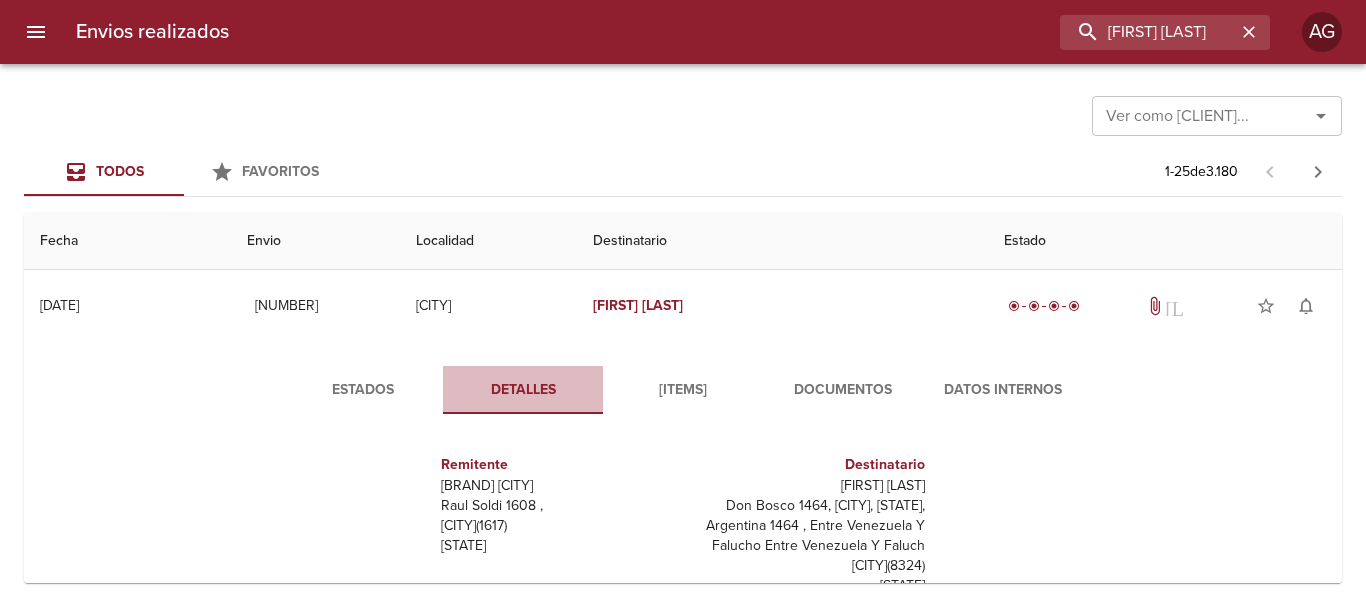 click on "Detalles" at bounding box center [523, 390] 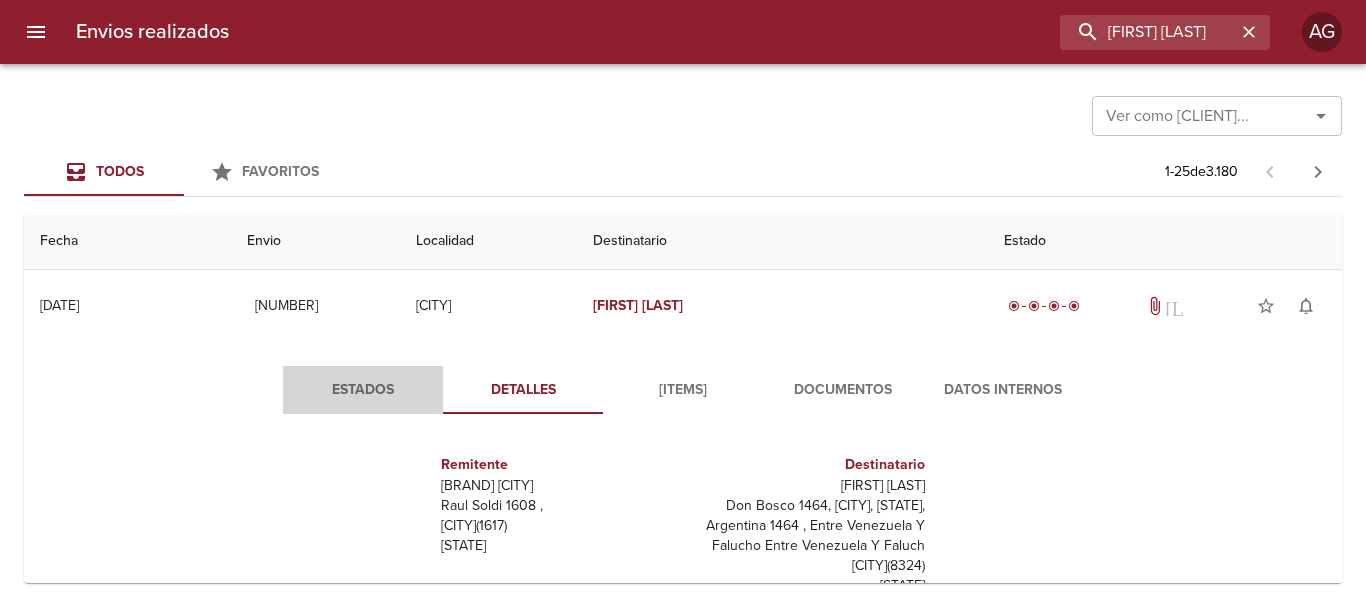 click on "Estados" at bounding box center (363, 390) 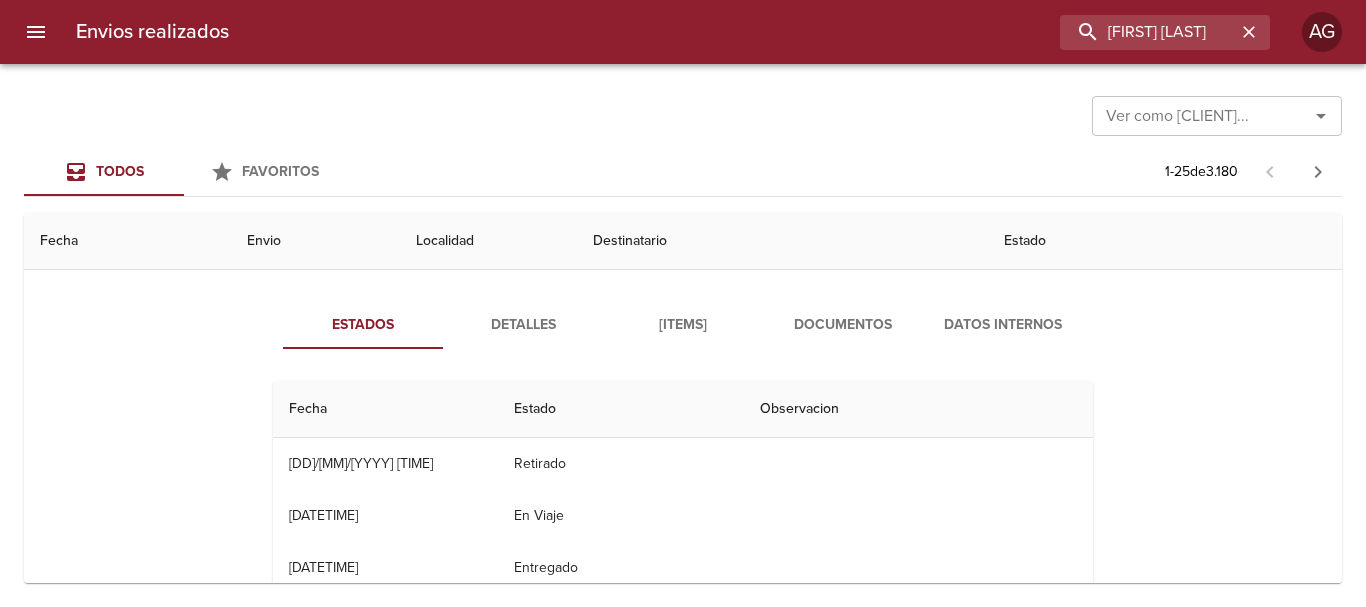 scroll, scrollTop: 100, scrollLeft: 0, axis: vertical 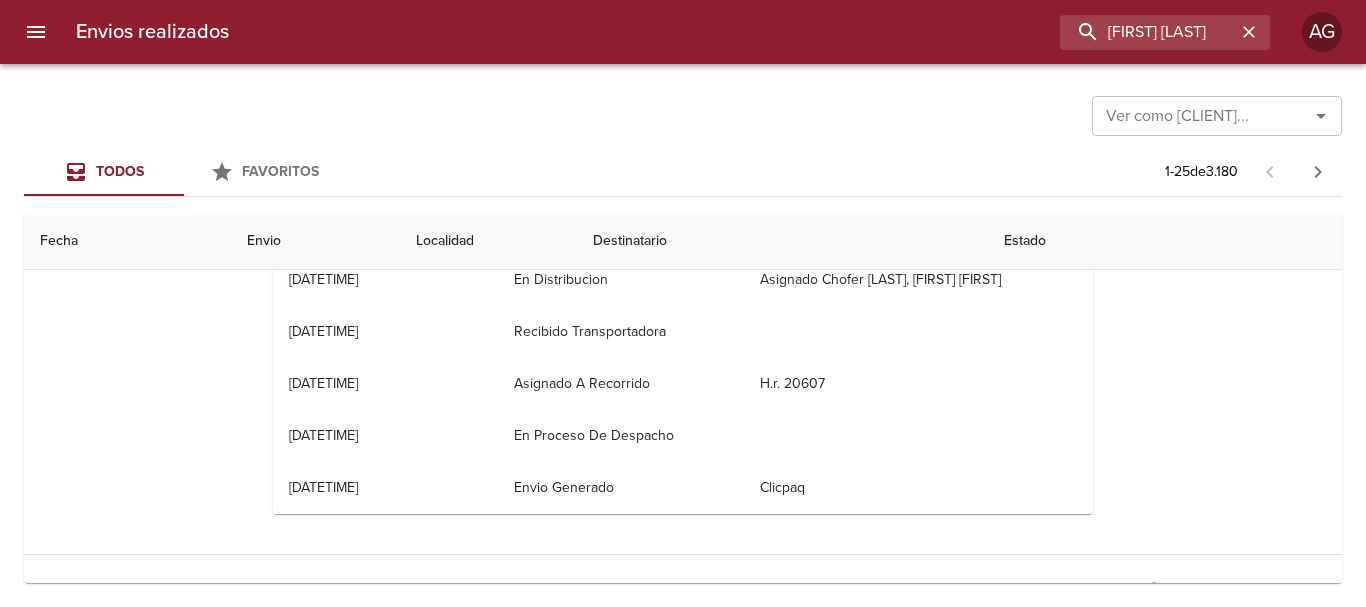 drag, startPoint x: 654, startPoint y: 378, endPoint x: 687, endPoint y: 374, distance: 33.24154 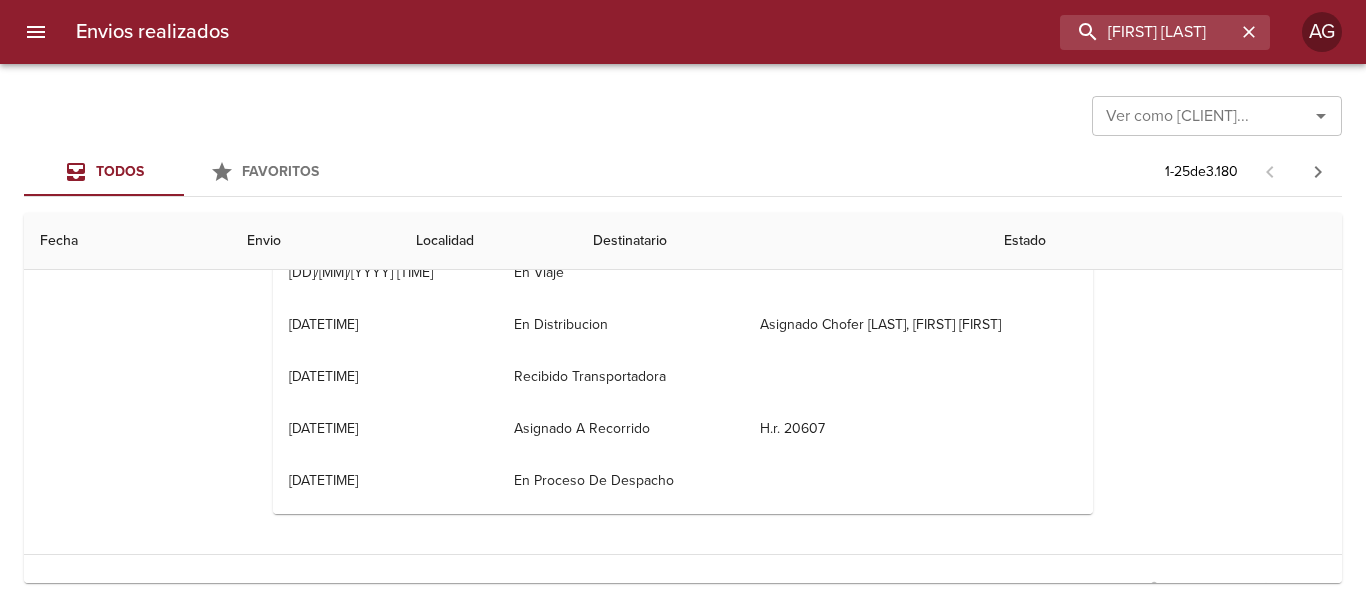 scroll, scrollTop: 261, scrollLeft: 0, axis: vertical 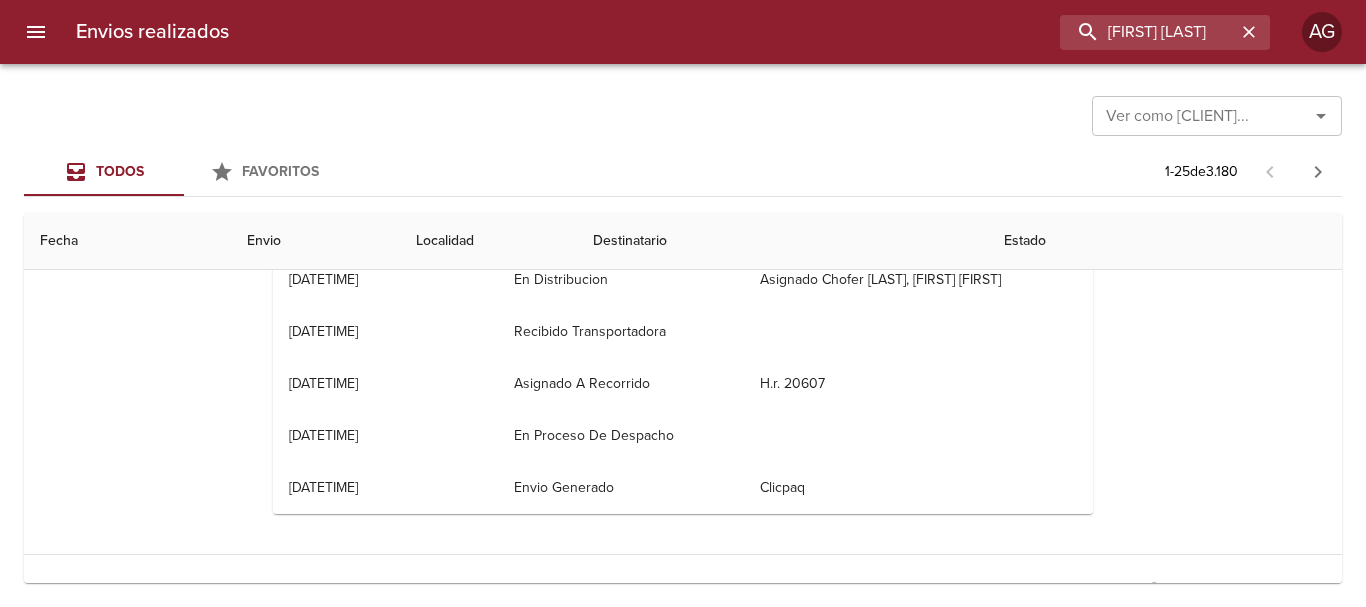 drag, startPoint x: 370, startPoint y: 315, endPoint x: 551, endPoint y: 326, distance: 181.33394 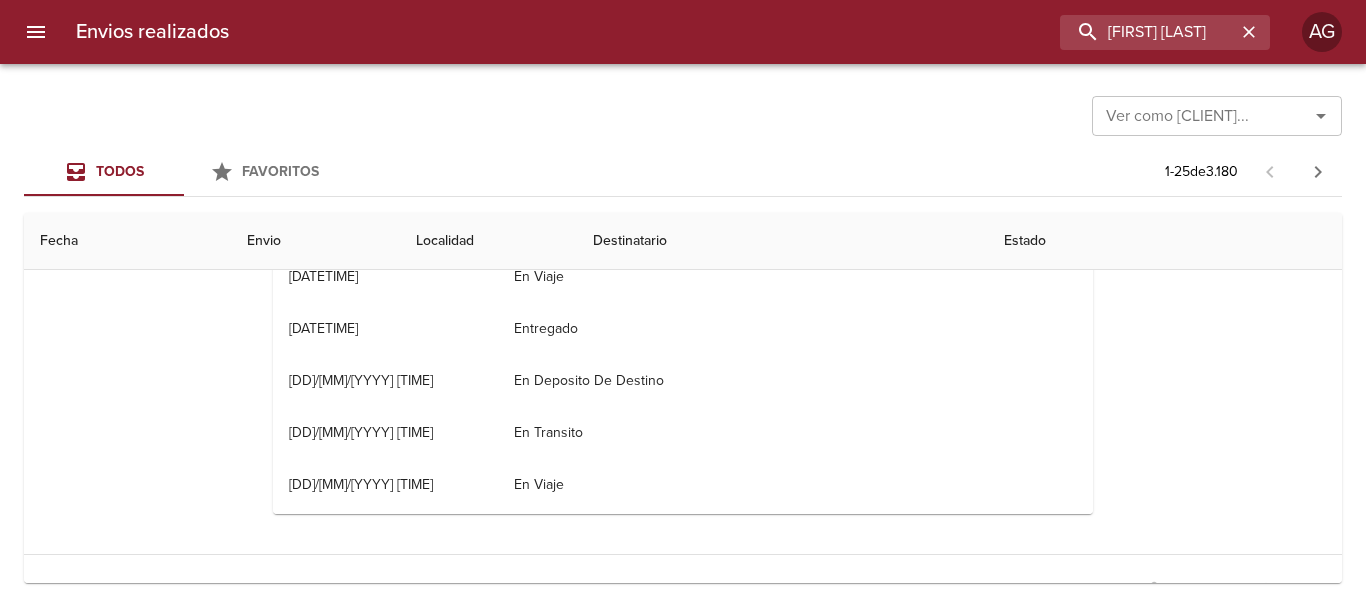 scroll, scrollTop: 0, scrollLeft: 0, axis: both 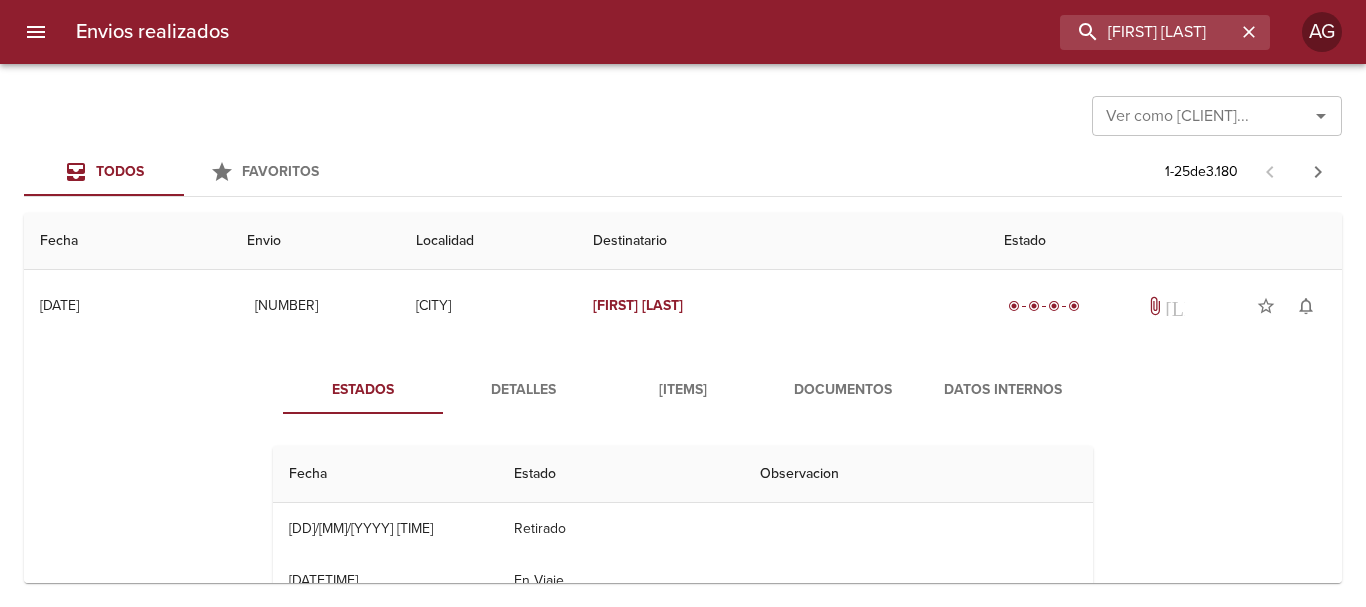 click on "Documentos" at bounding box center [843, 390] 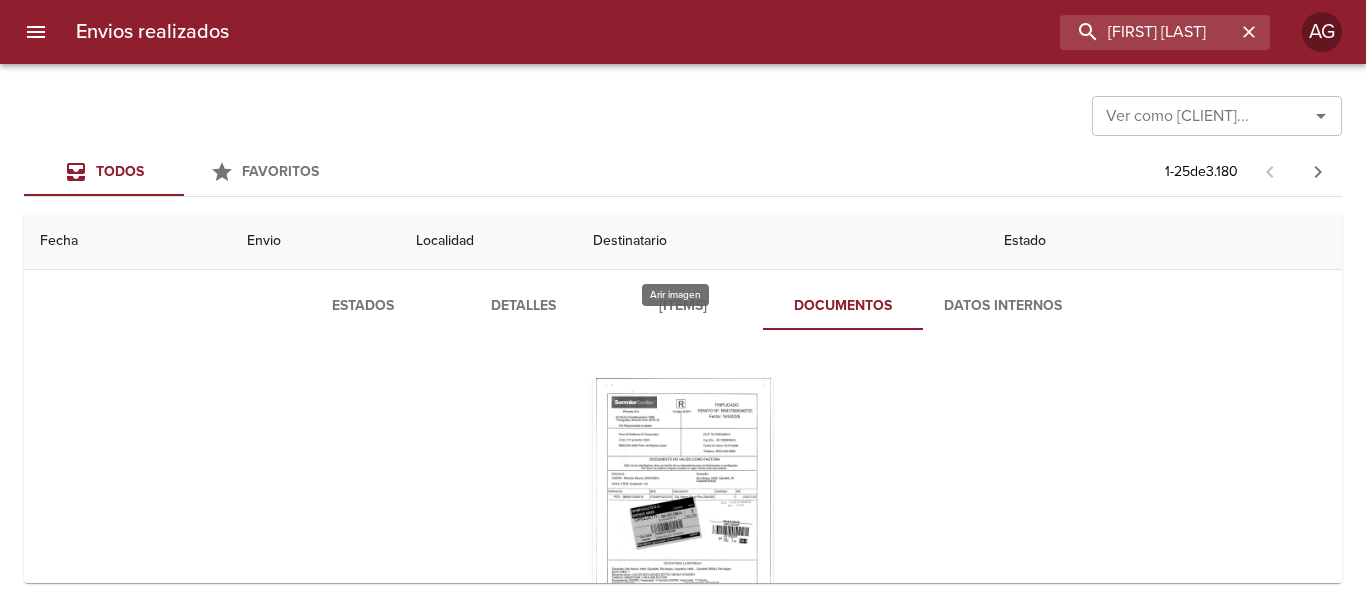 scroll, scrollTop: 0, scrollLeft: 0, axis: both 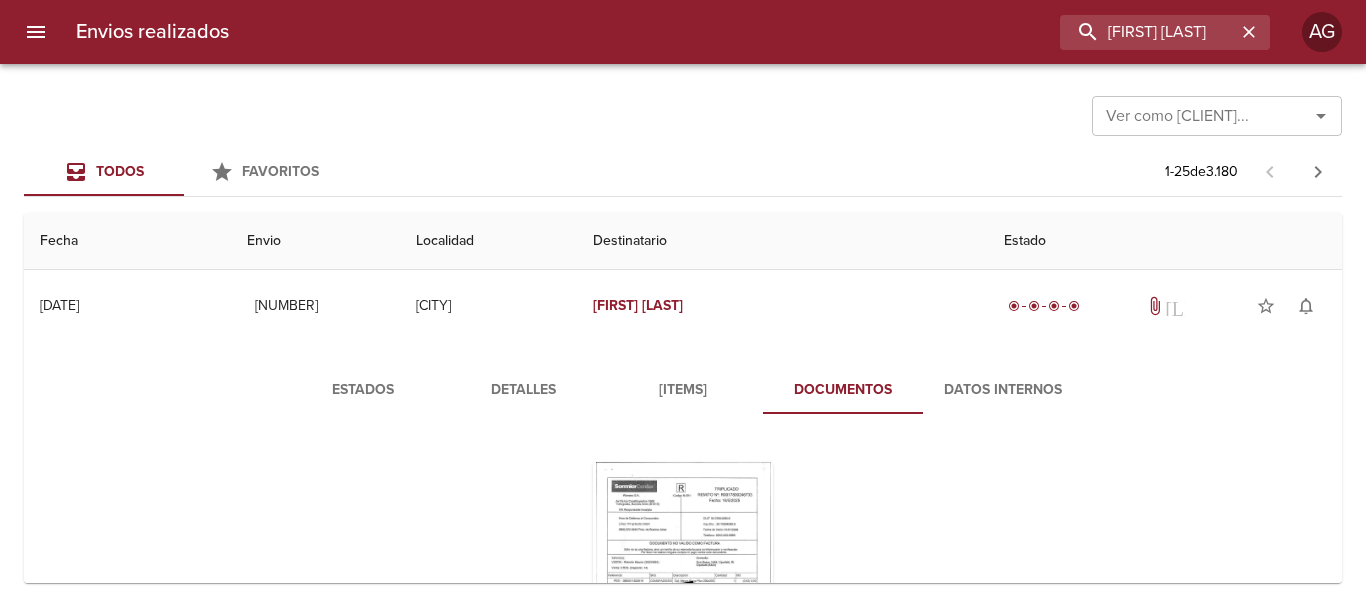 click on "[ITEMS]" at bounding box center [683, 390] 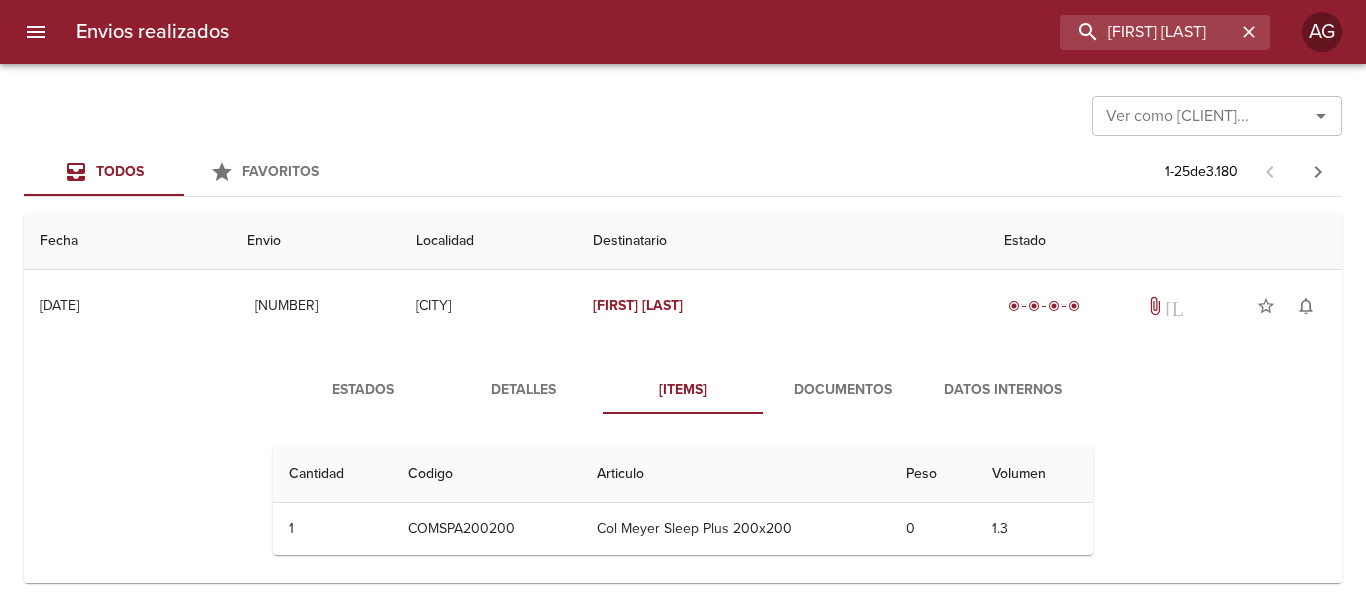 drag, startPoint x: 364, startPoint y: 409, endPoint x: 346, endPoint y: 400, distance: 20.12461 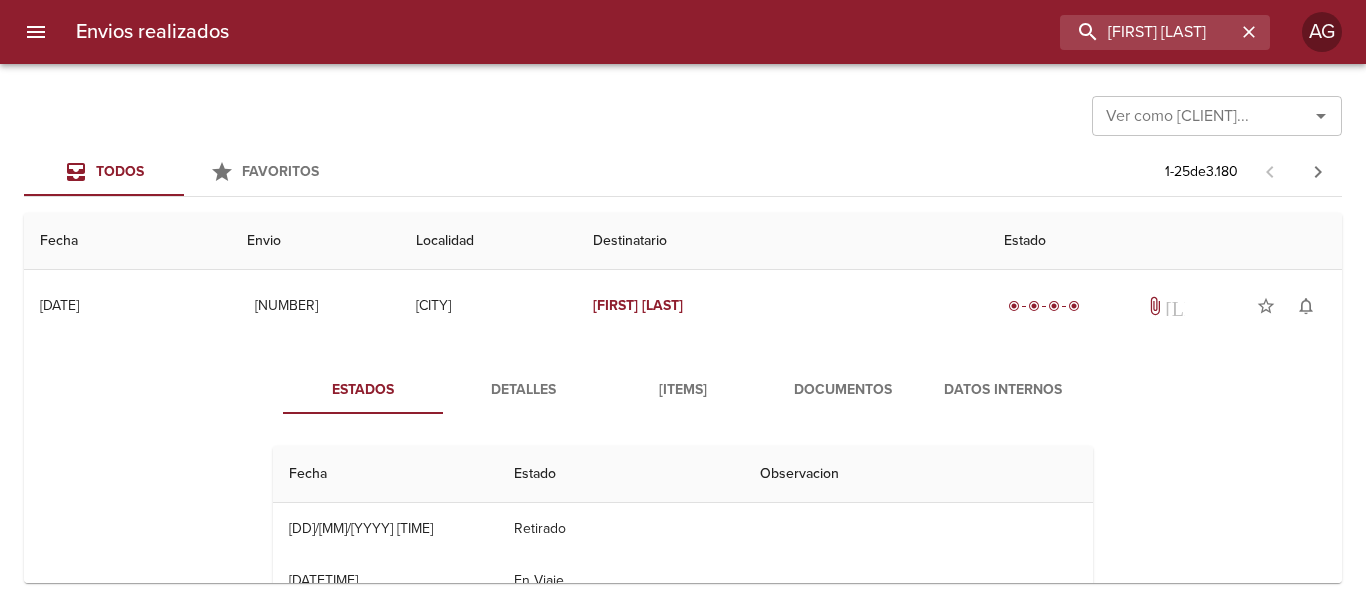 scroll, scrollTop: 300, scrollLeft: 0, axis: vertical 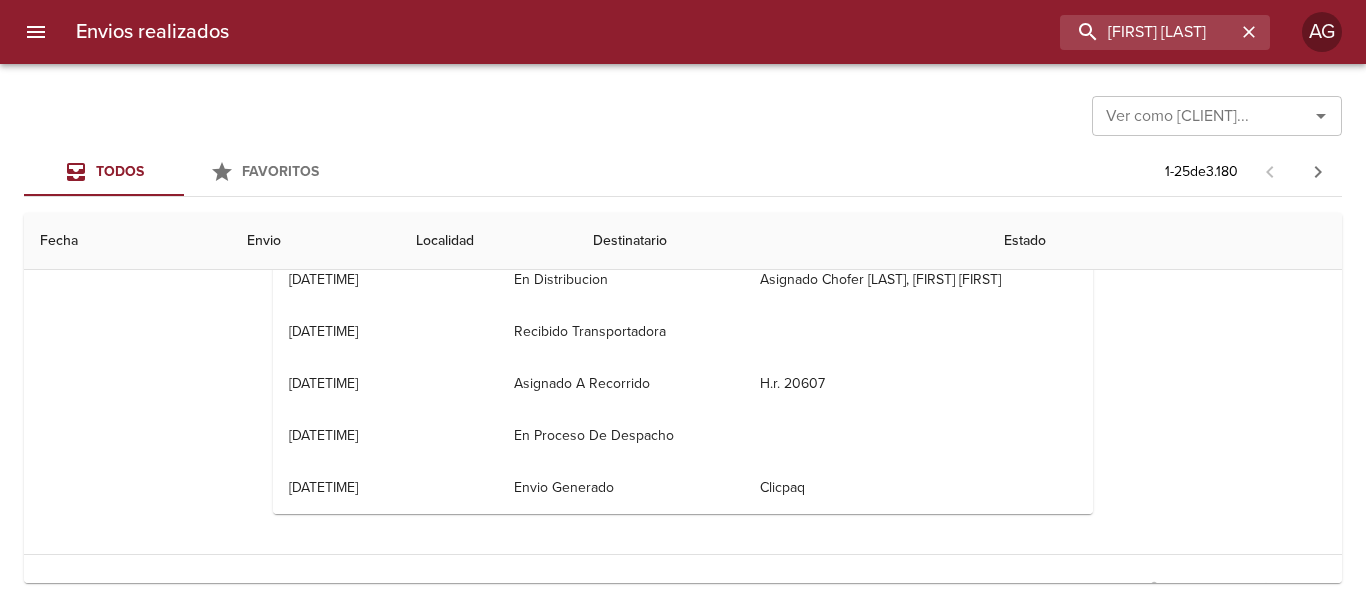 drag, startPoint x: 638, startPoint y: 430, endPoint x: 472, endPoint y: 431, distance: 166.003 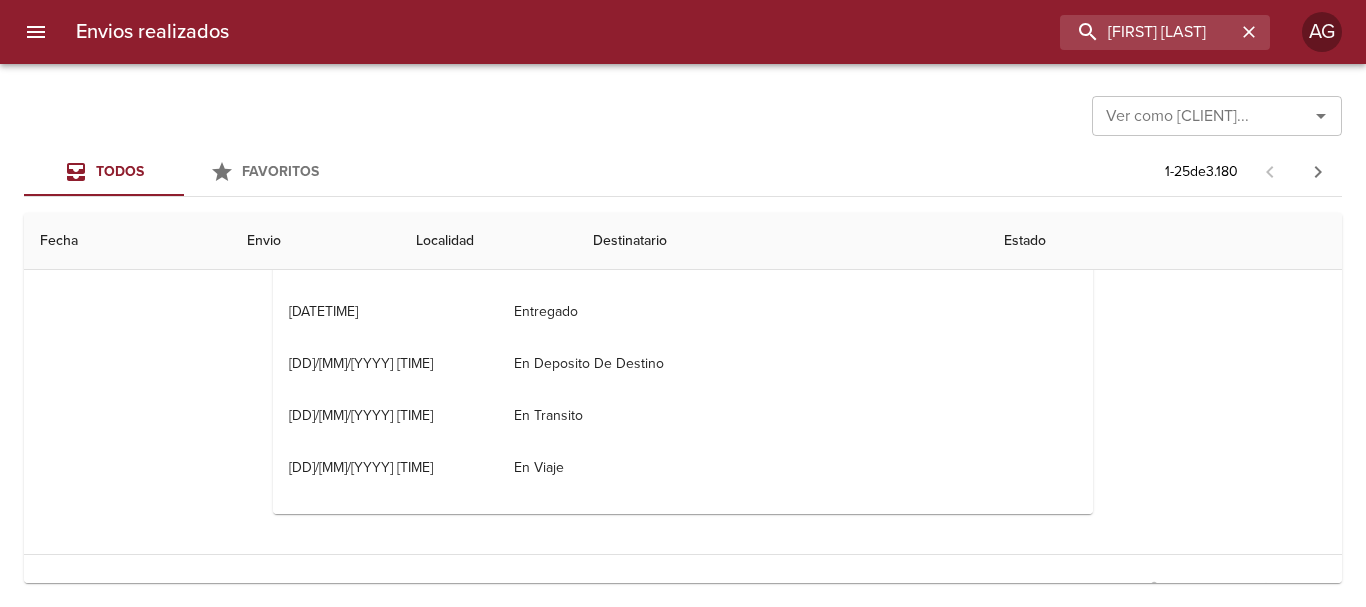 scroll, scrollTop: 0, scrollLeft: 0, axis: both 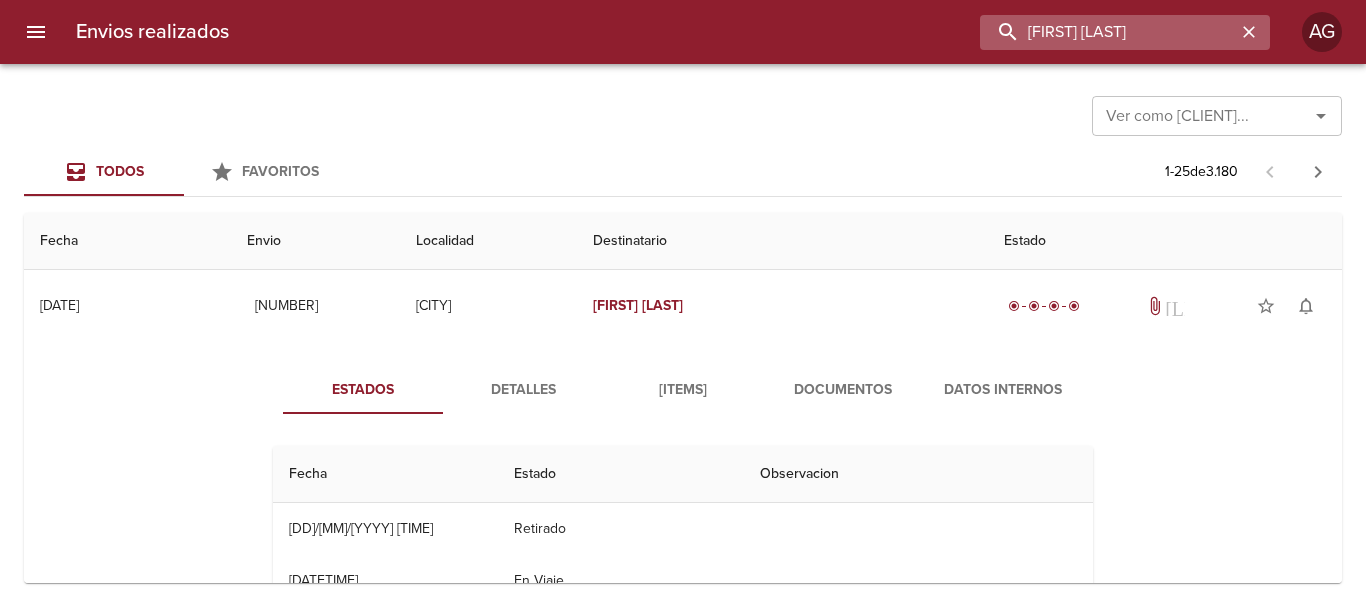 click on "[FIRST] [LAST]" at bounding box center [1108, 32] 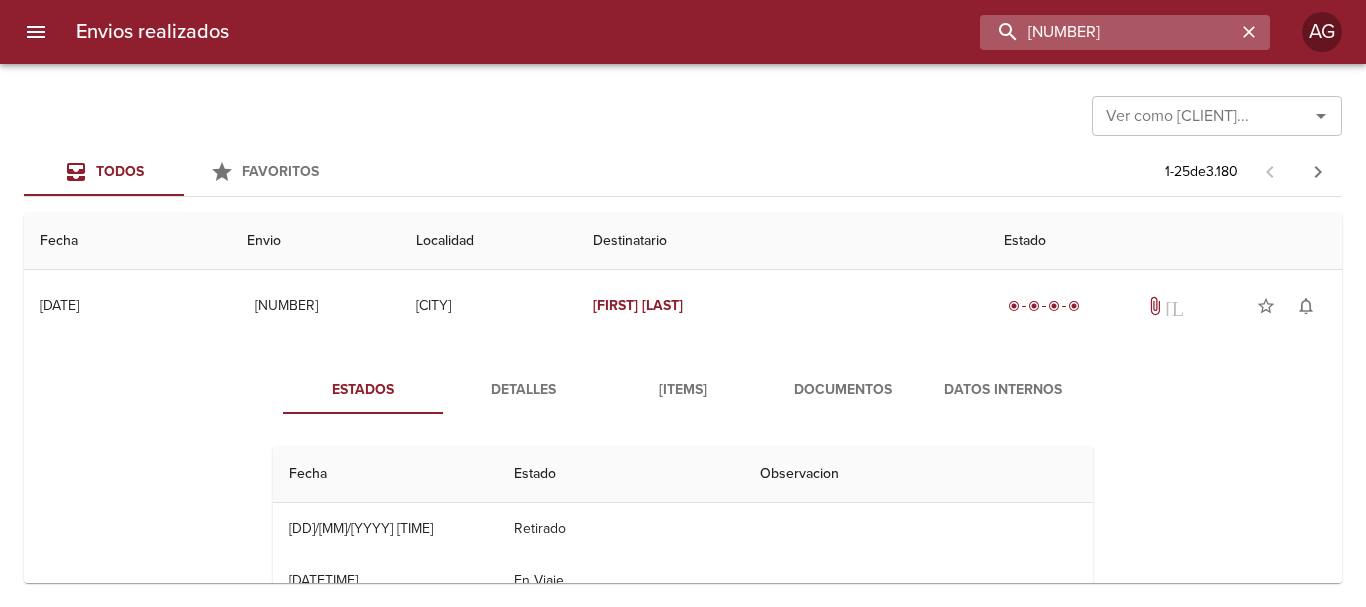 click on "[NUMBER]" at bounding box center [1108, 32] 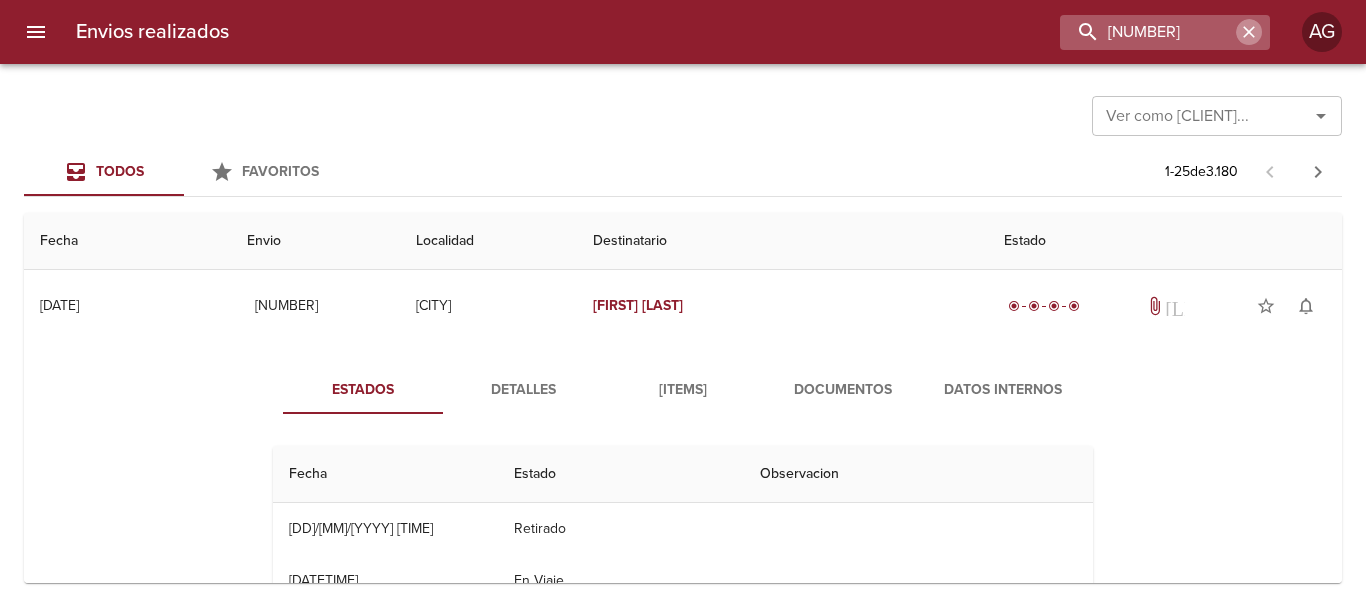 click at bounding box center [1249, 32] 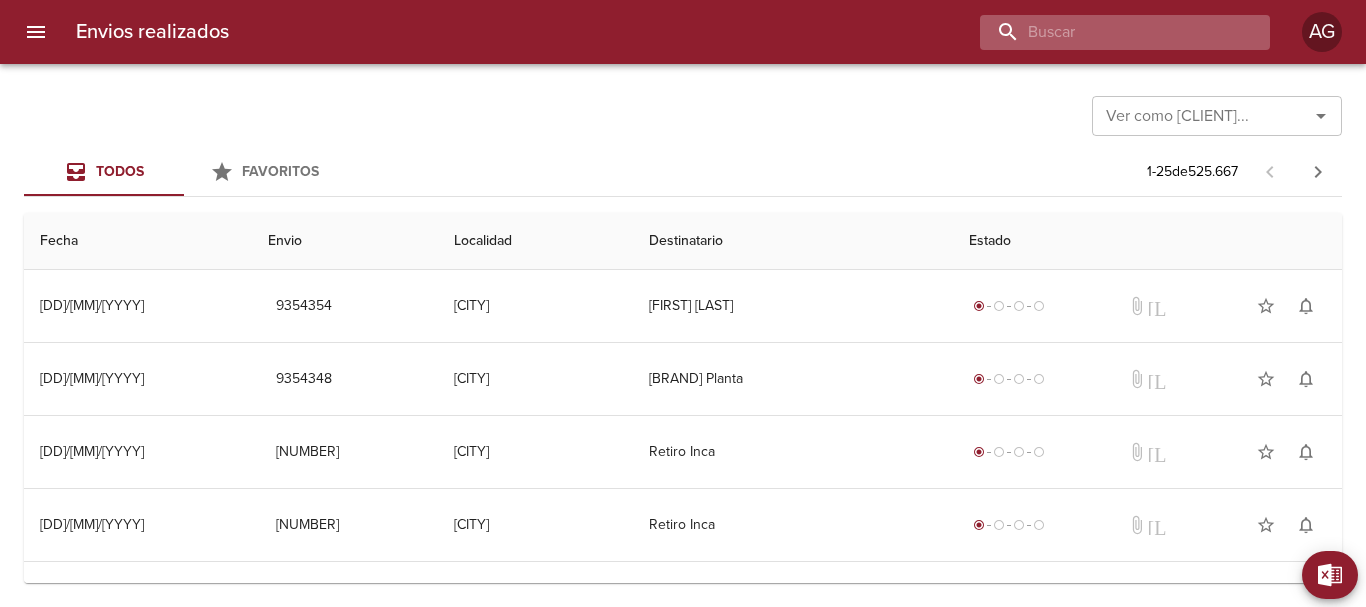 click at bounding box center (1108, 32) 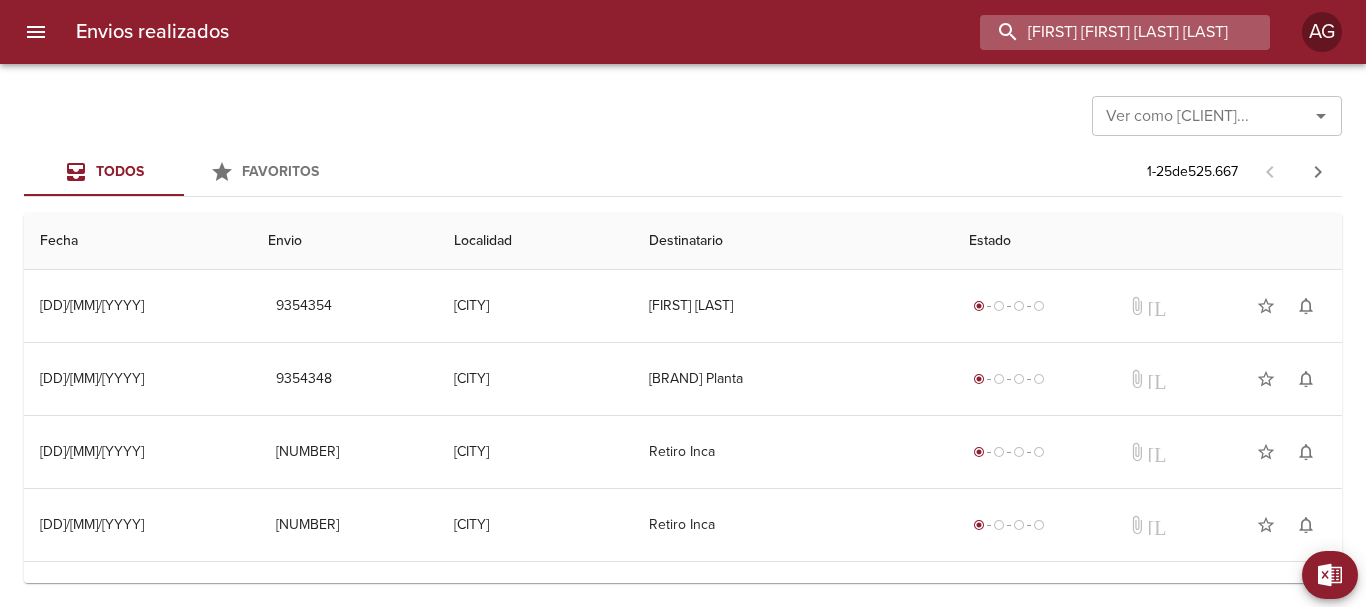 scroll, scrollTop: 0, scrollLeft: 31, axis: horizontal 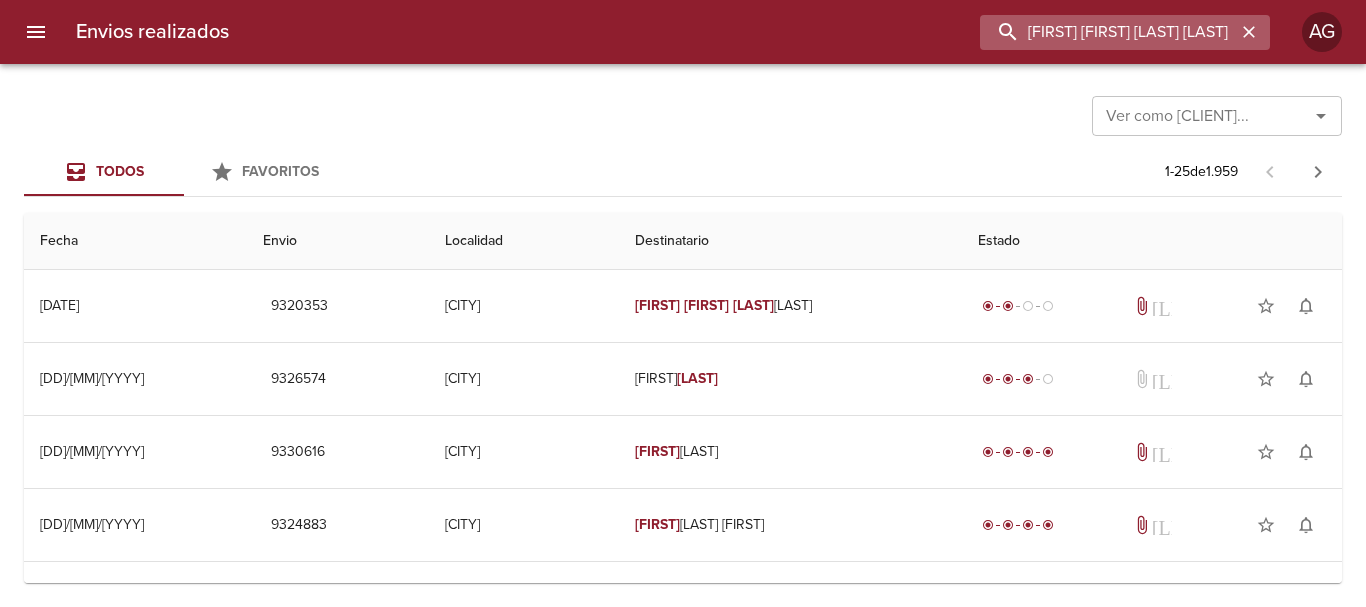 click on "[FIRST] [FIRST] [LAST] [LAST]" at bounding box center (1108, 32) 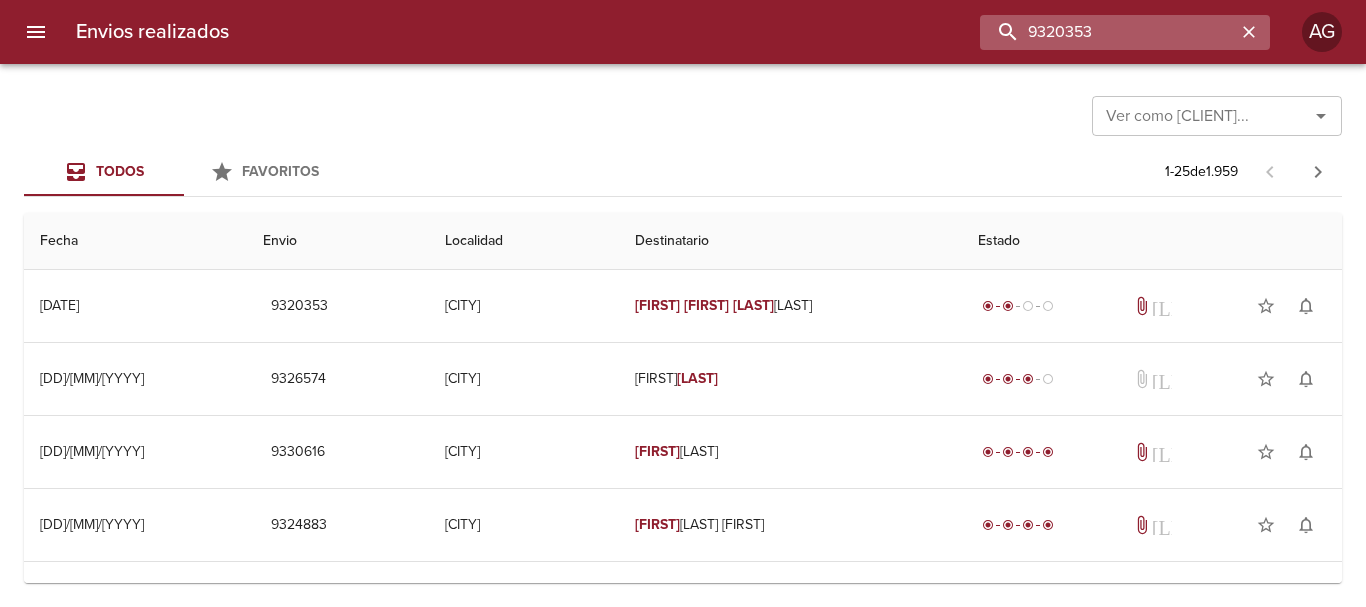 click on "9320353" at bounding box center [1108, 32] 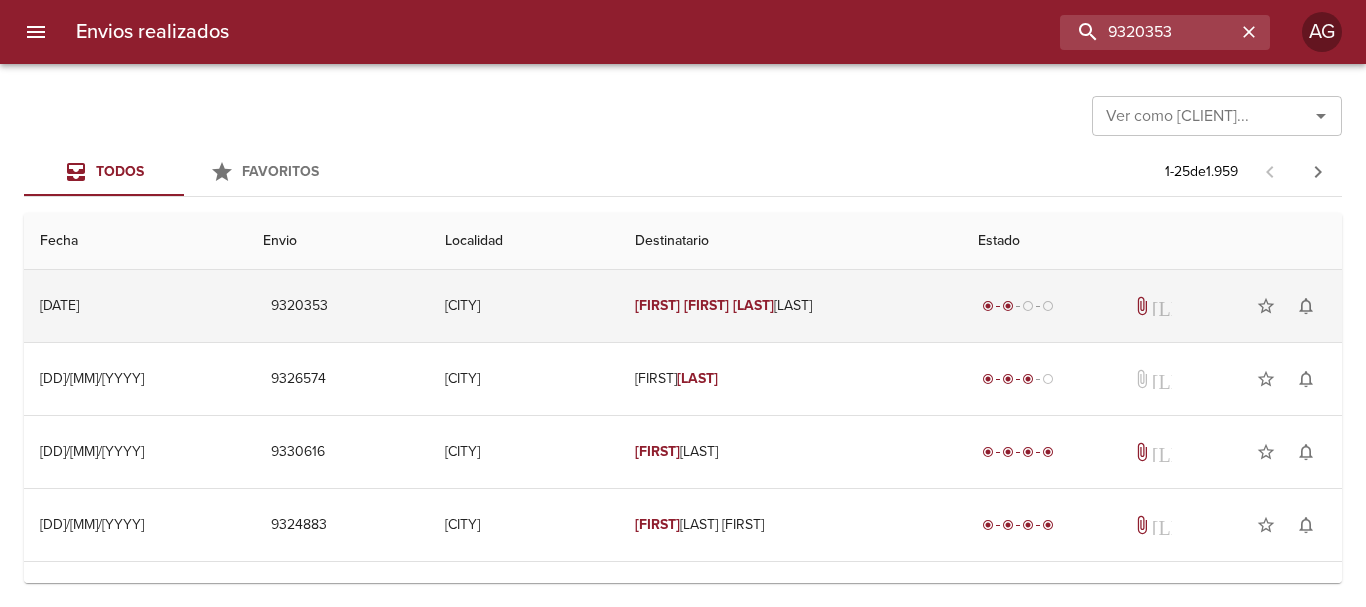 click on "[FIRST]" at bounding box center (706, 305) 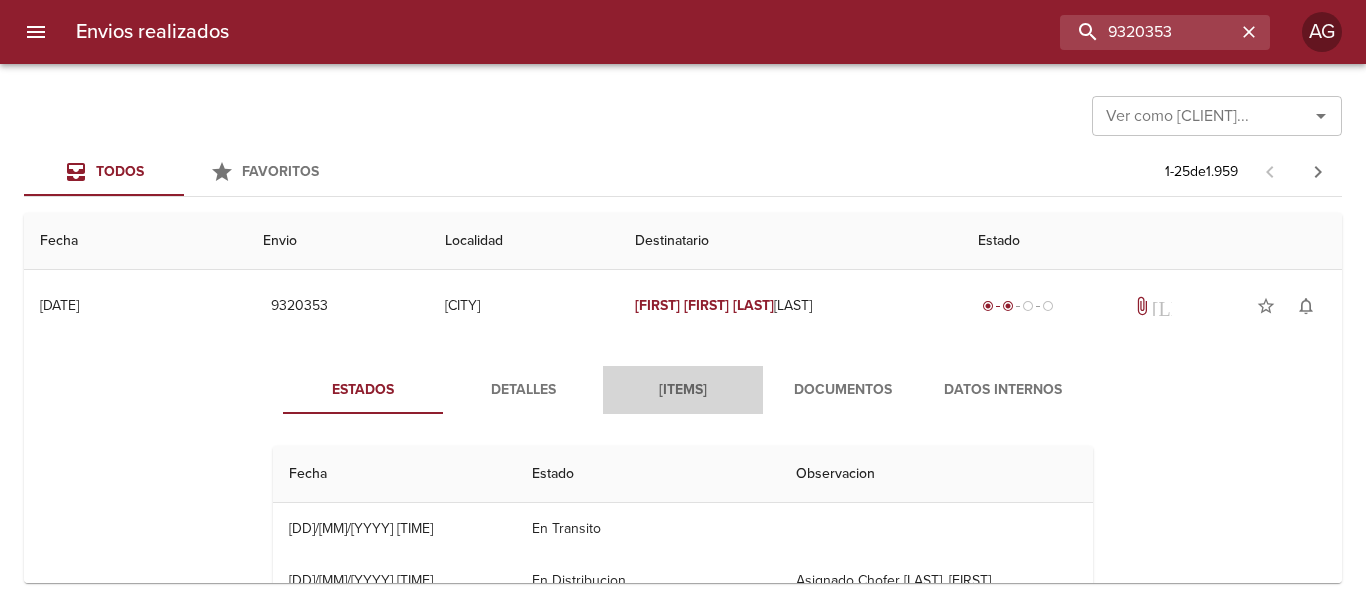 click on "[ITEMS]" at bounding box center [683, 390] 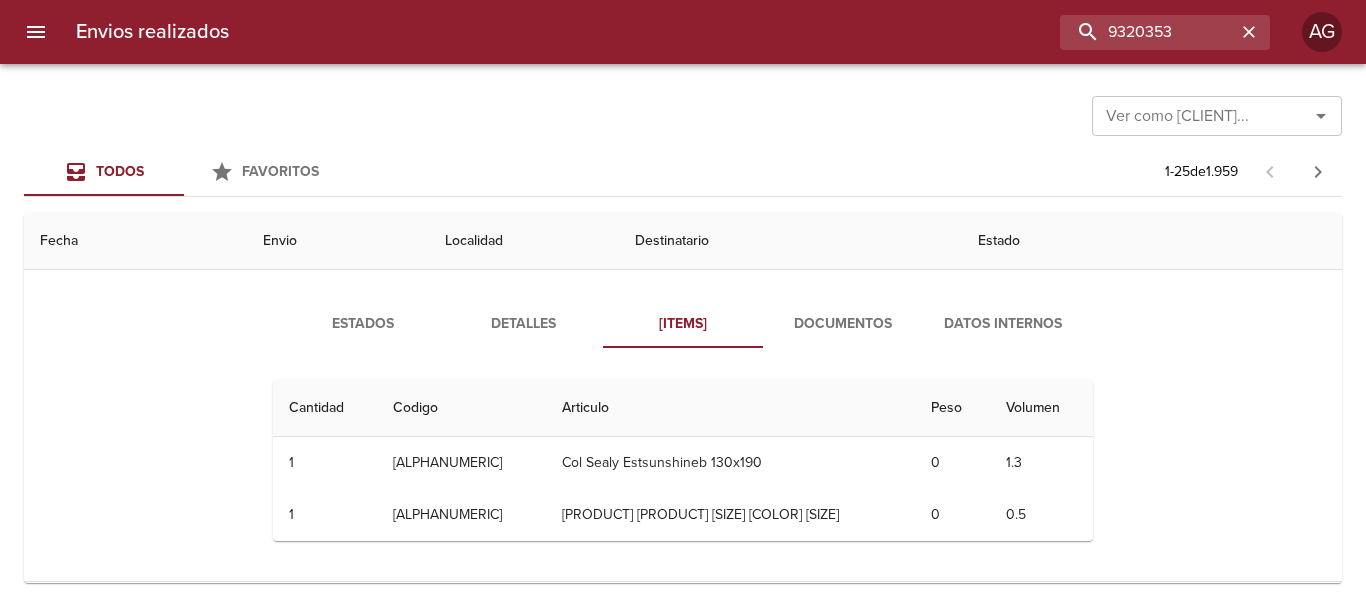 scroll, scrollTop: 100, scrollLeft: 0, axis: vertical 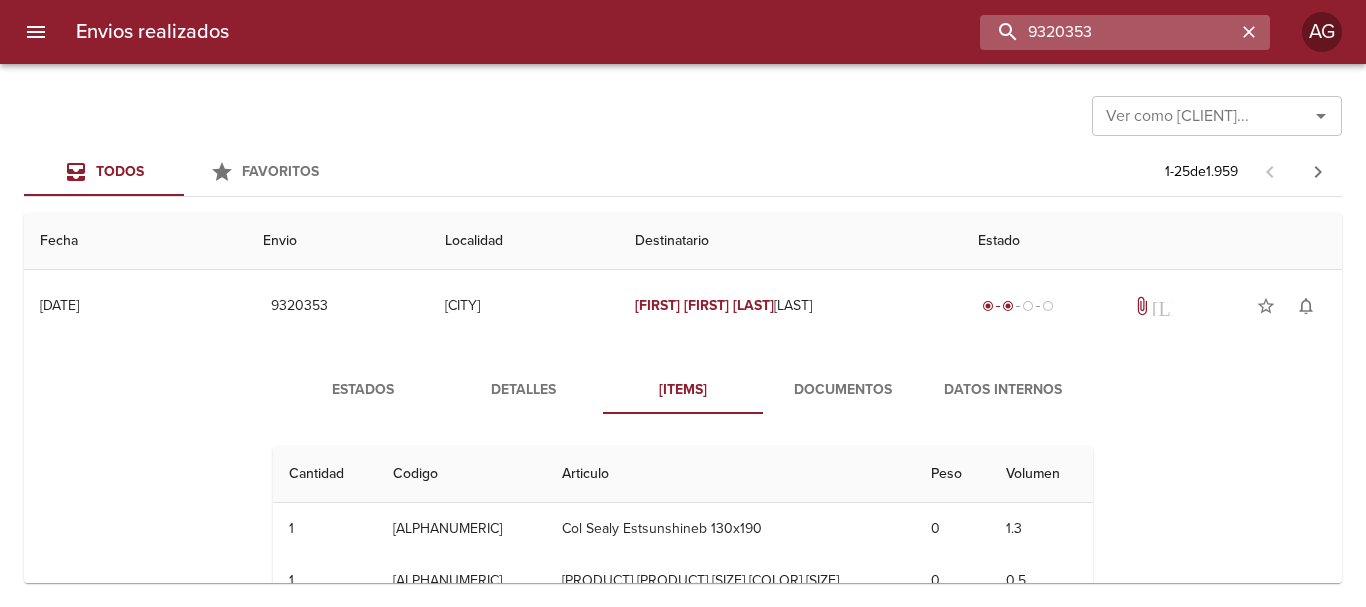click on "9320353" at bounding box center (1108, 32) 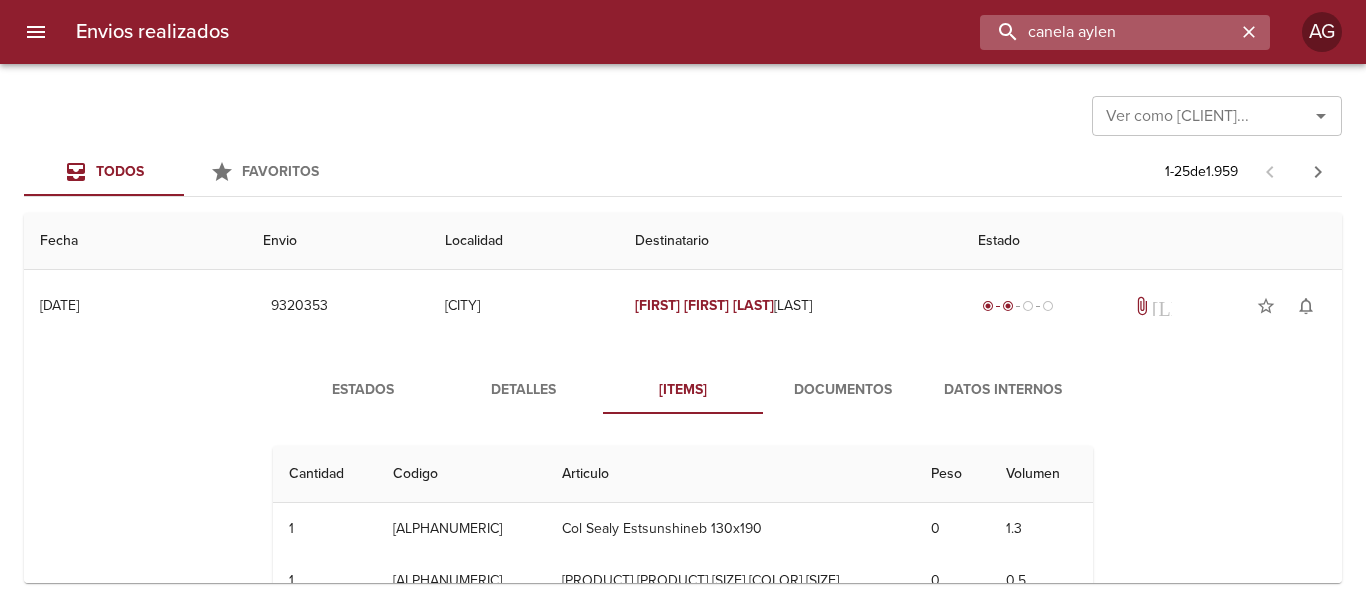 type on "canela aylen" 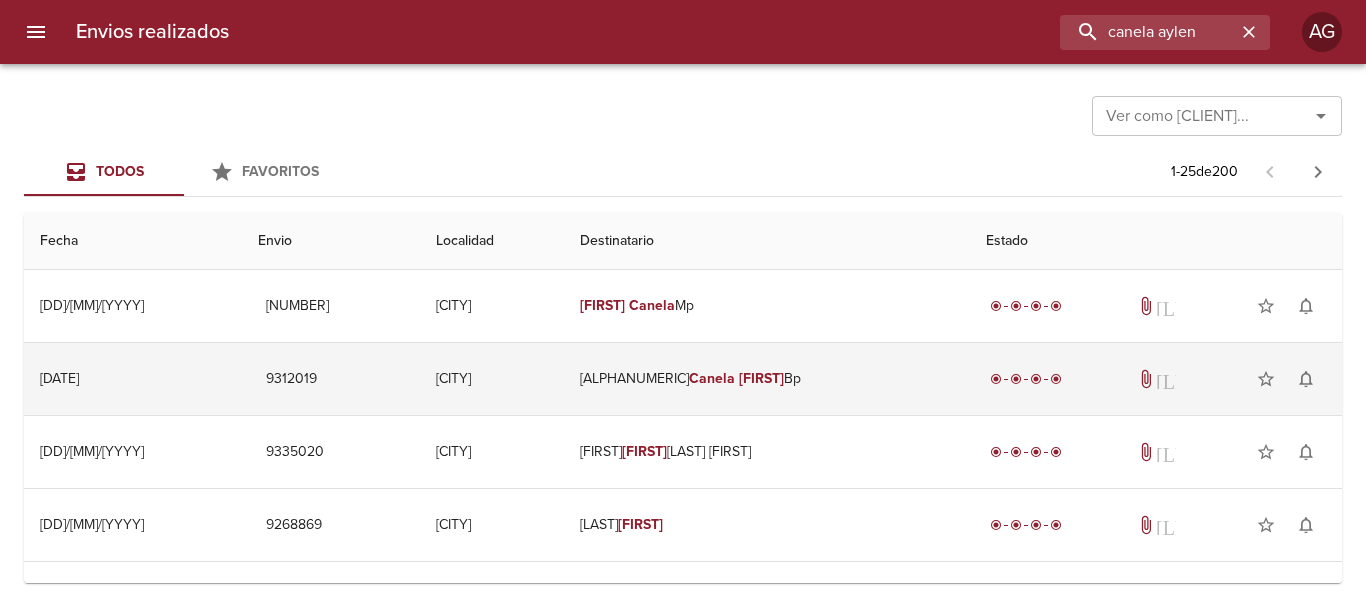 click on "Vy8188  [LAST]   [FIRST] [LAST]" at bounding box center (767, 379) 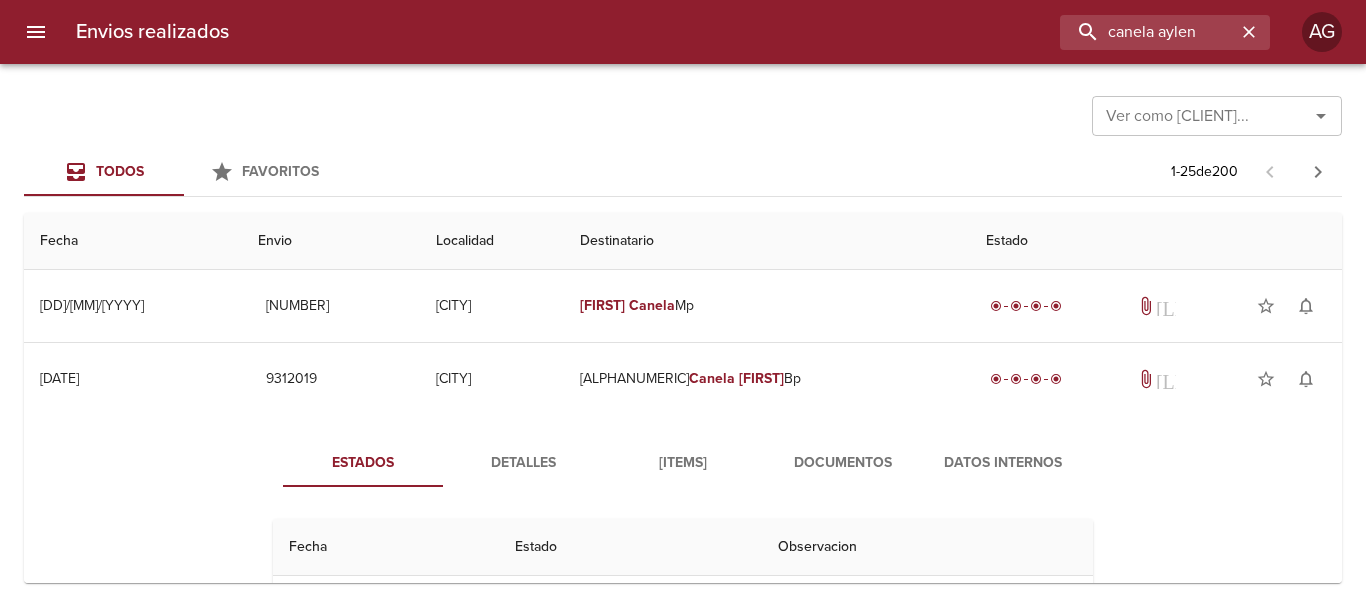 click on "Documentos" at bounding box center (843, 463) 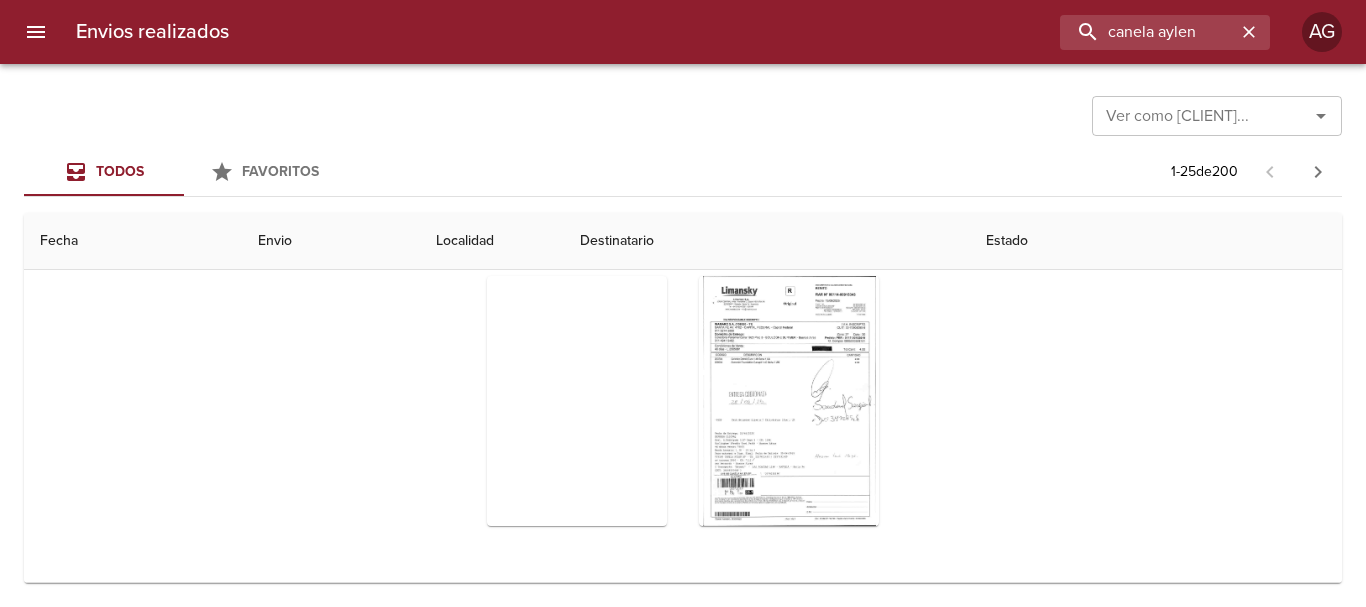 scroll, scrollTop: 300, scrollLeft: 0, axis: vertical 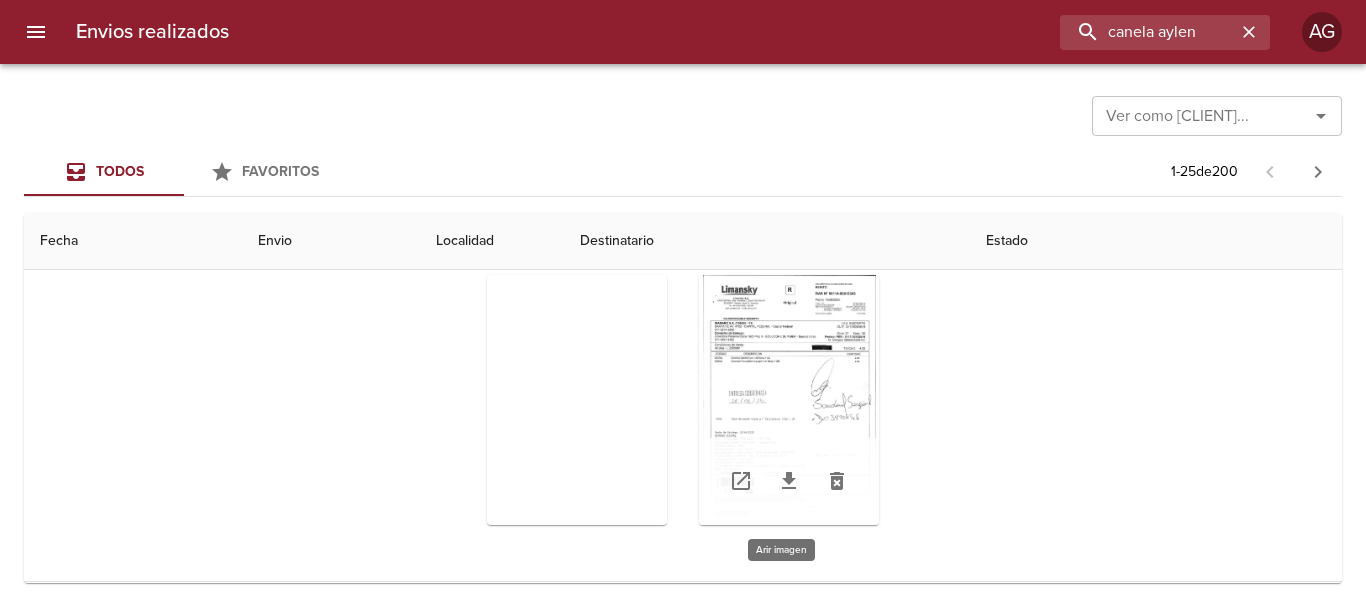 click at bounding box center [789, 400] 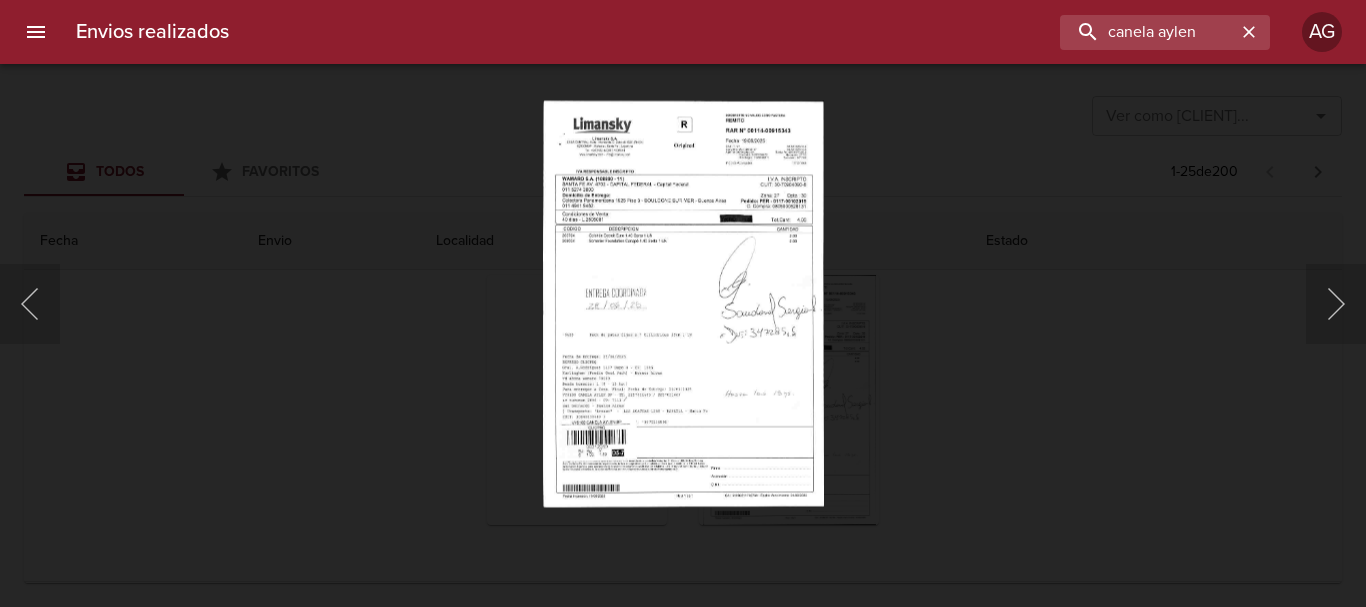 click on "This image failed to load" at bounding box center (683, 303) 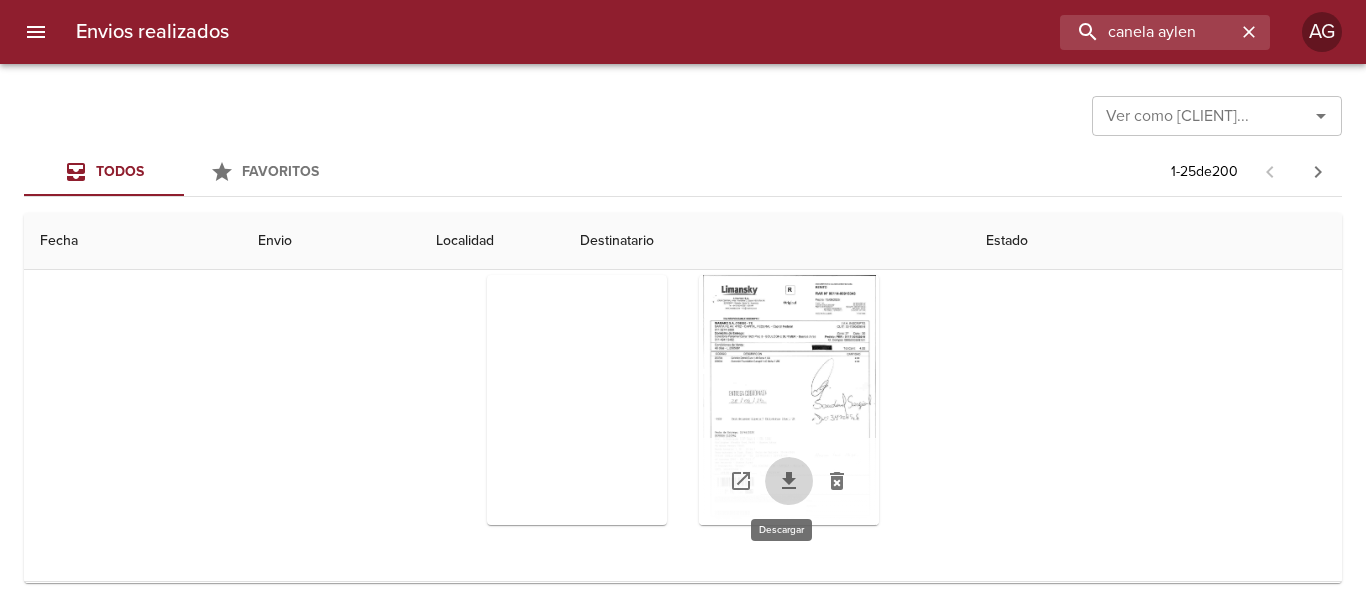 click at bounding box center [789, 481] 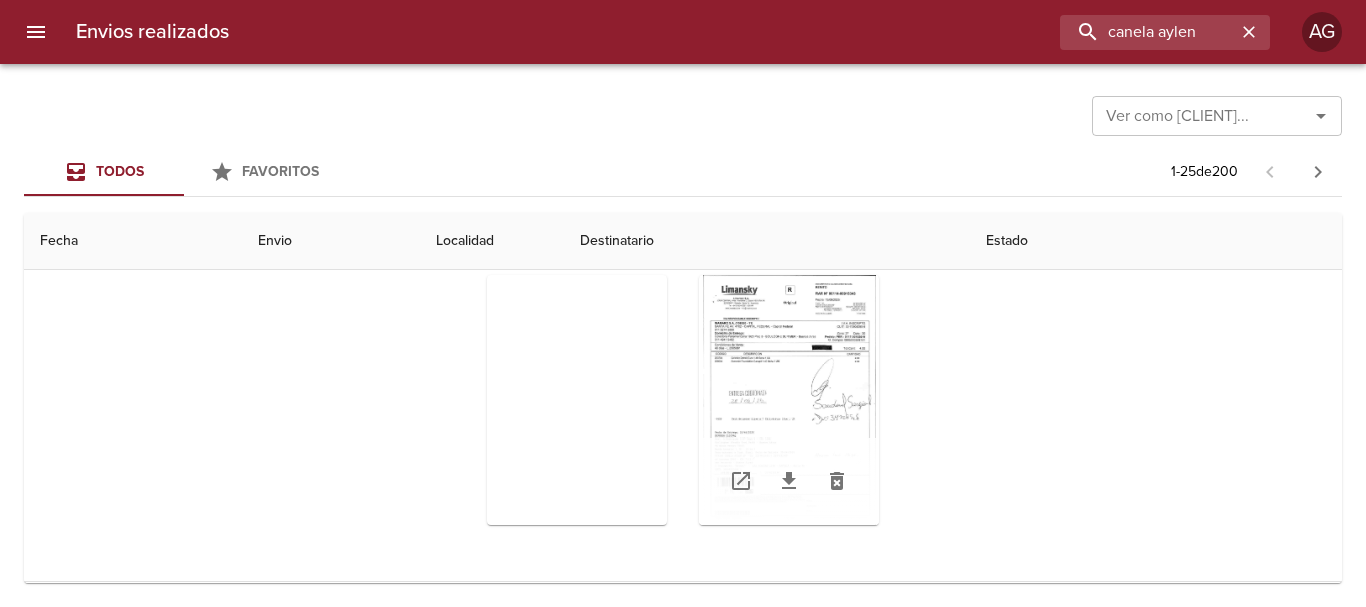 scroll, scrollTop: 0, scrollLeft: 0, axis: both 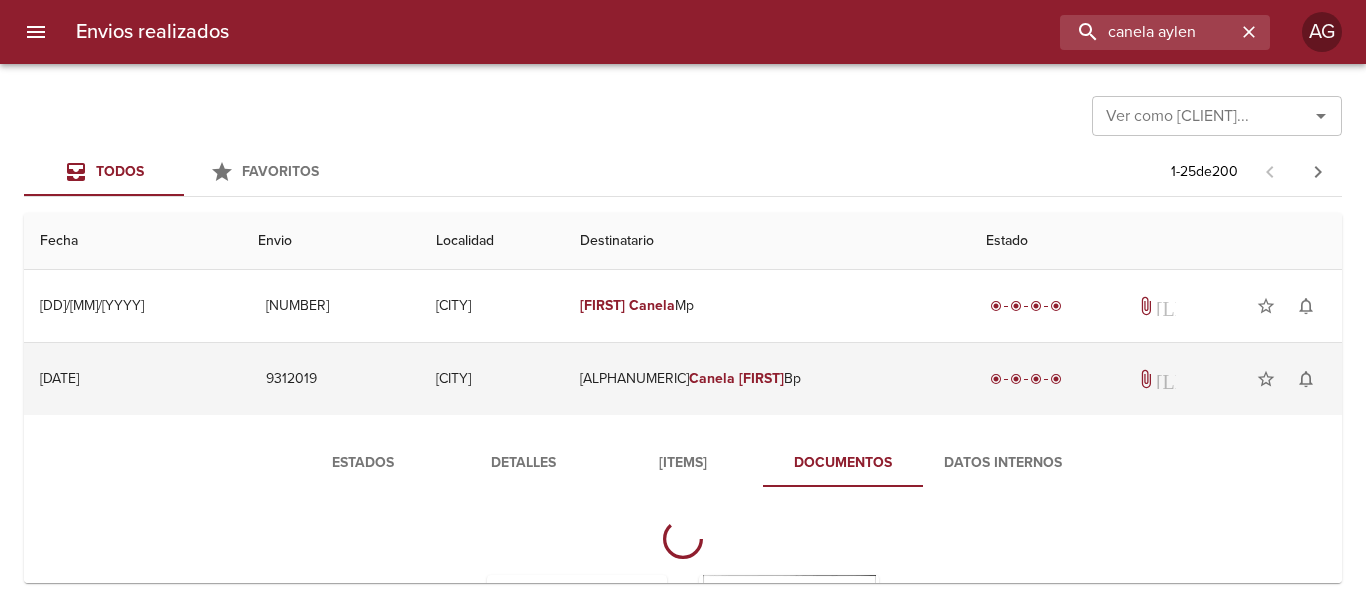 click on "Vy8188  [LAST]   [FIRST] [LAST]" at bounding box center [767, 379] 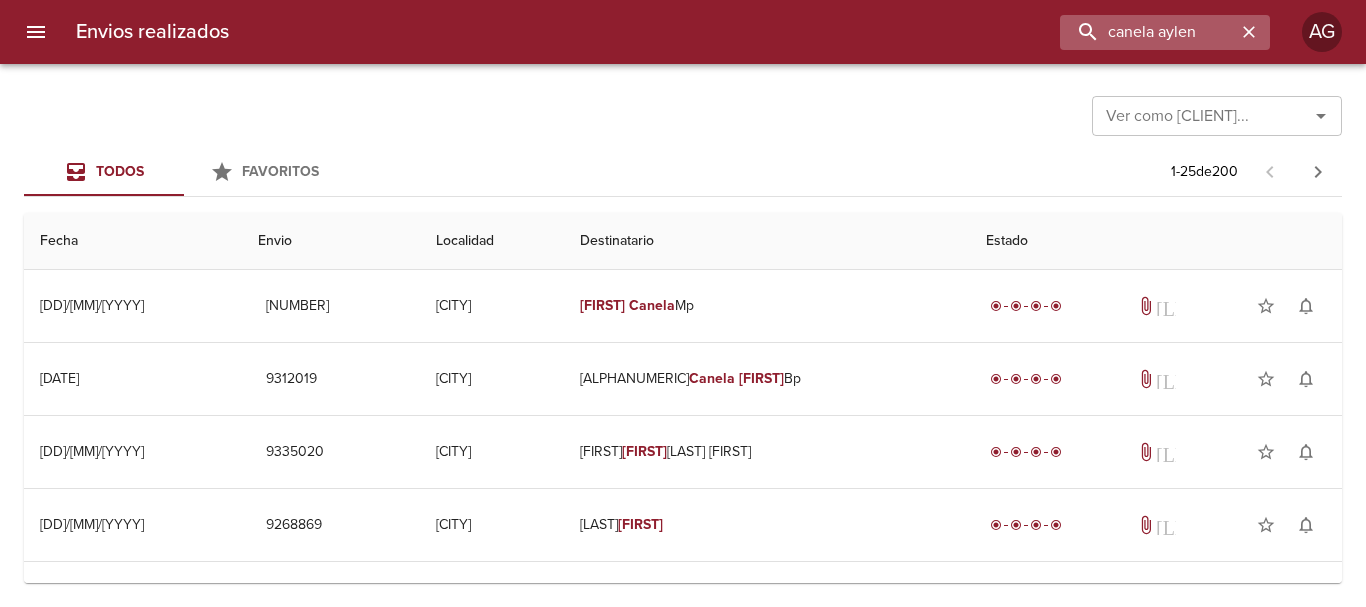 click at bounding box center (1249, 32) 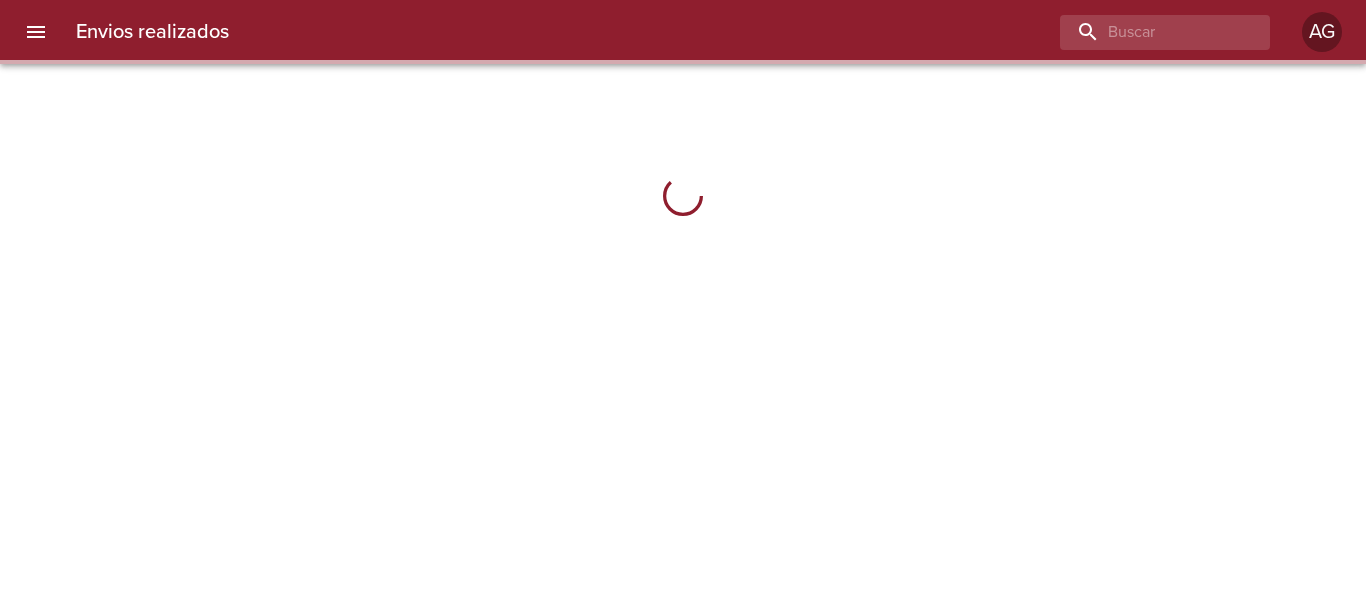 scroll, scrollTop: 0, scrollLeft: 0, axis: both 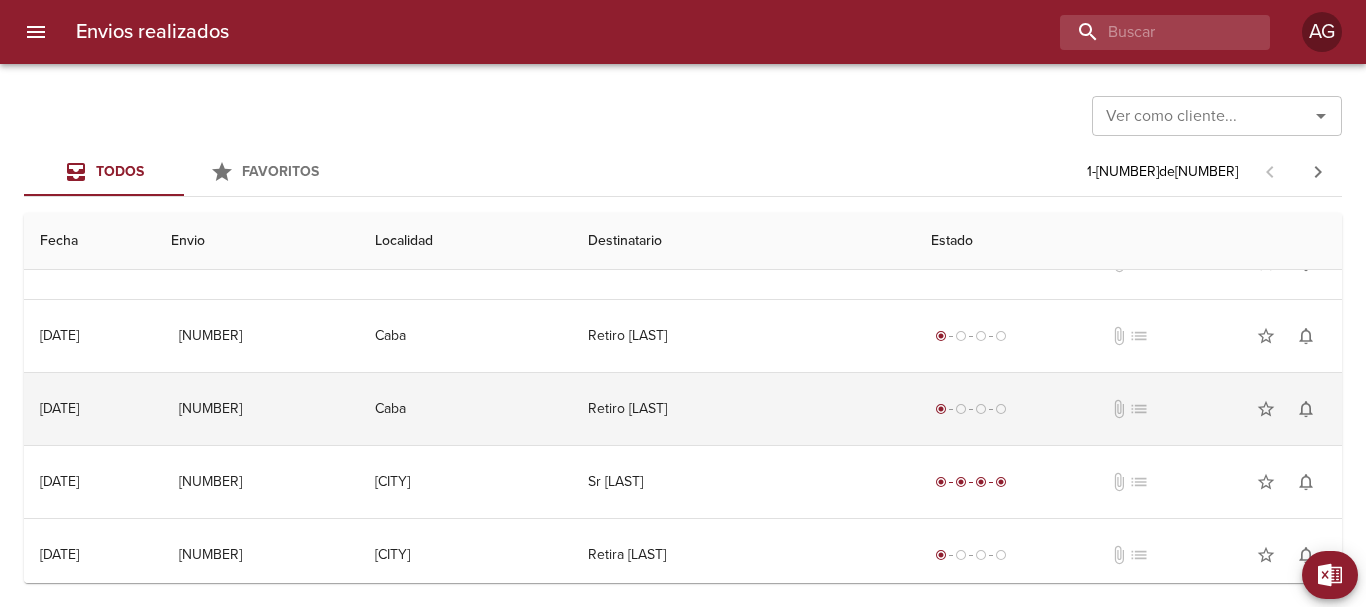 click on "Caba" at bounding box center (465, 409) 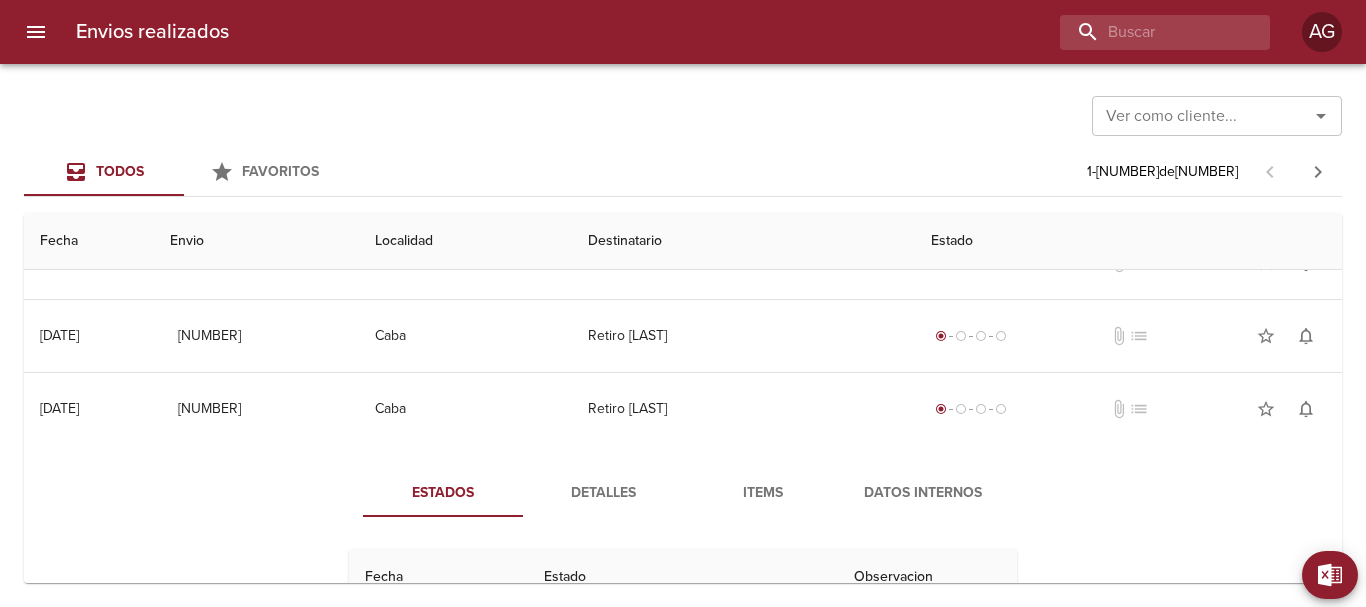 click on "Detalles" at bounding box center (603, 493) 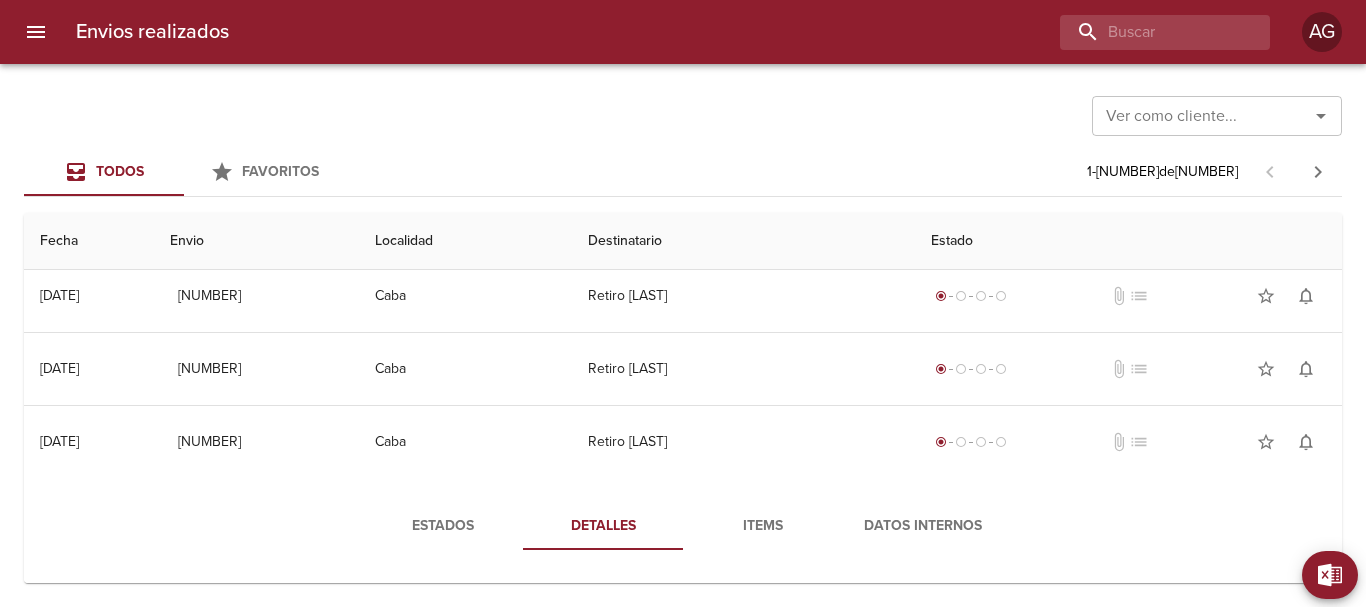 scroll, scrollTop: 700, scrollLeft: 0, axis: vertical 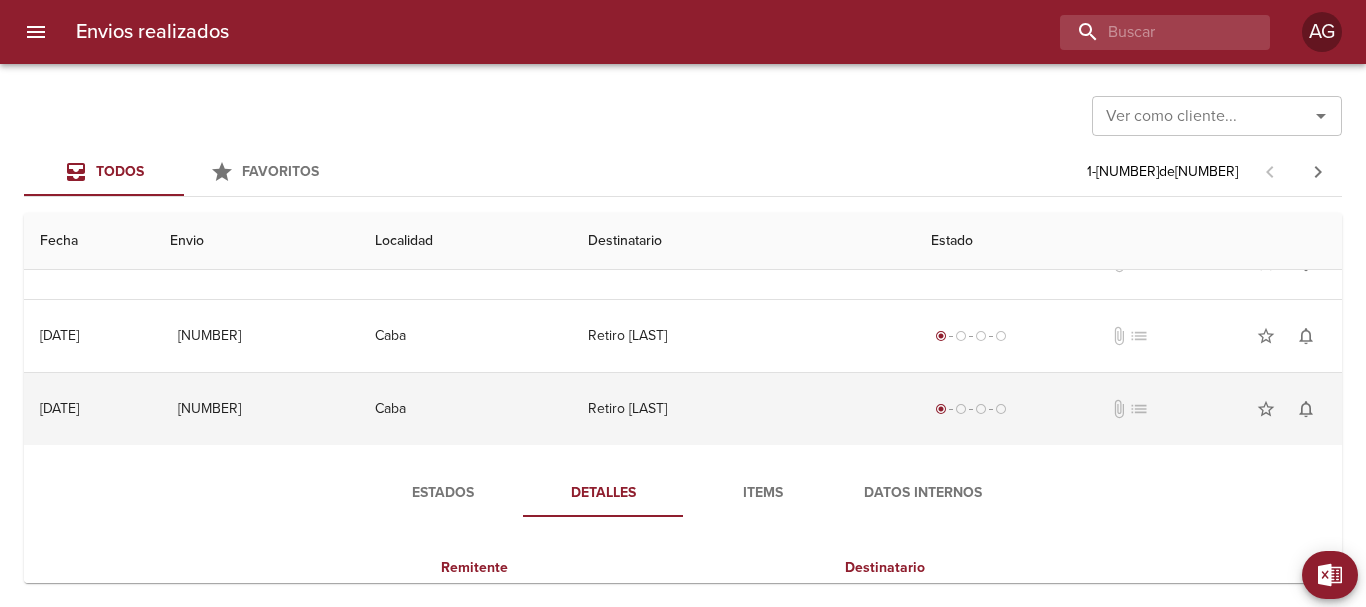click on "Caba" at bounding box center [465, 409] 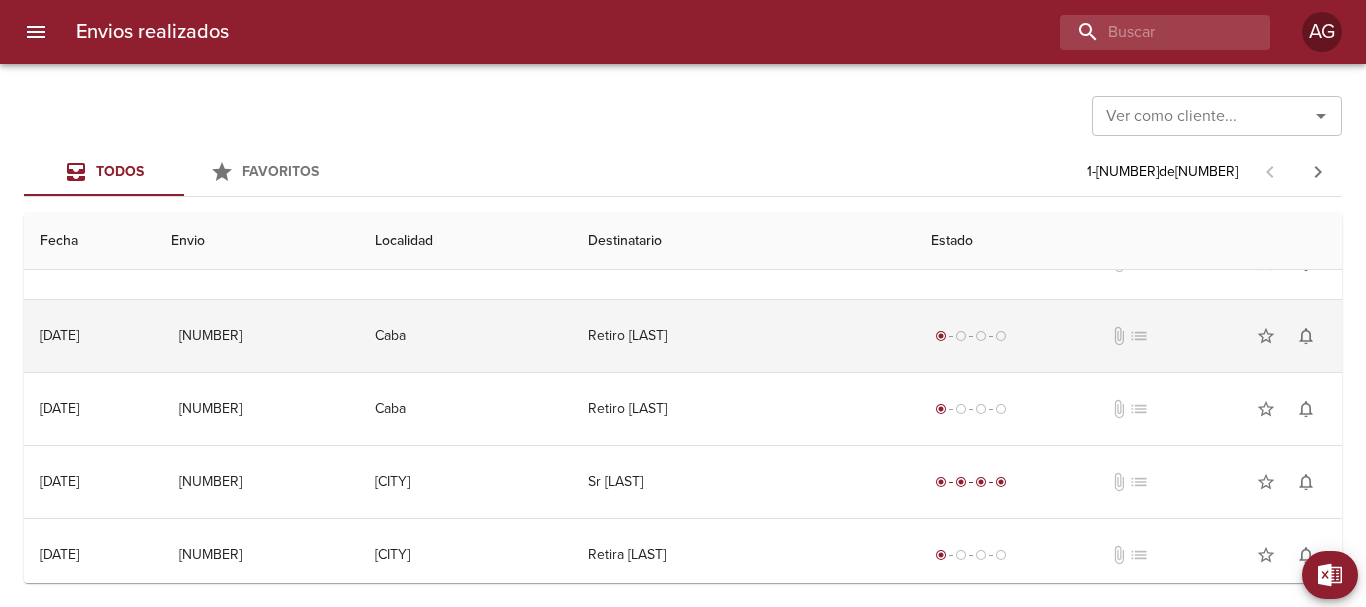 click on "Caba" at bounding box center [465, 336] 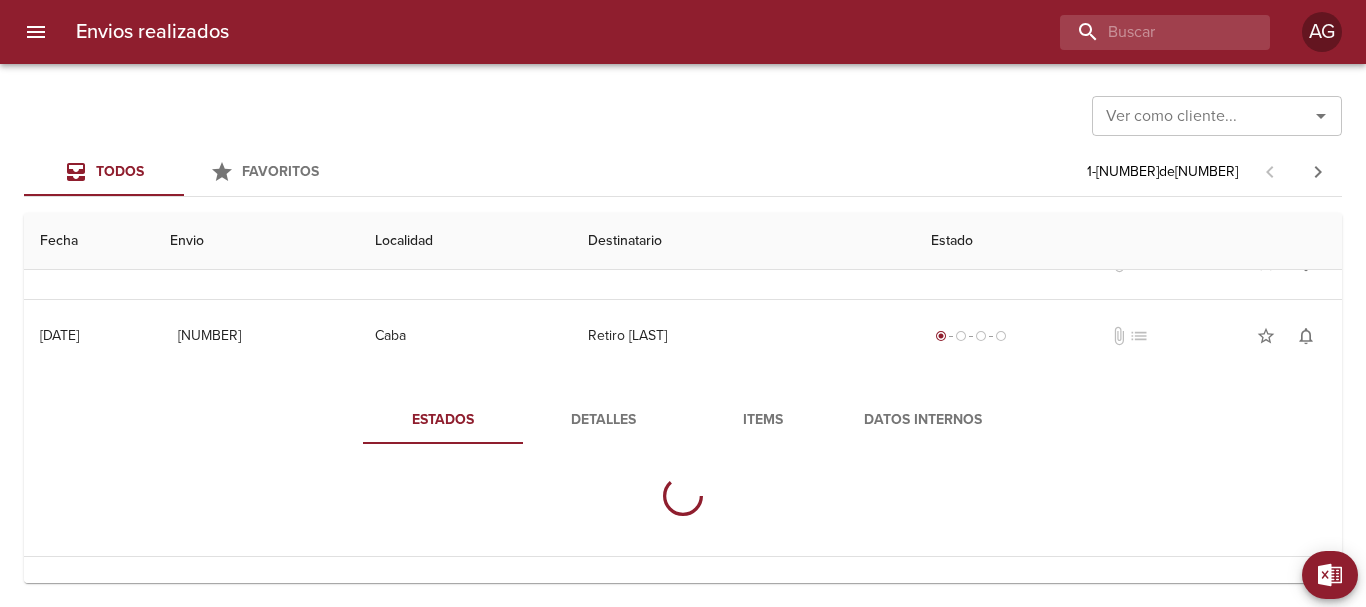 click on "Detalles" at bounding box center [603, 420] 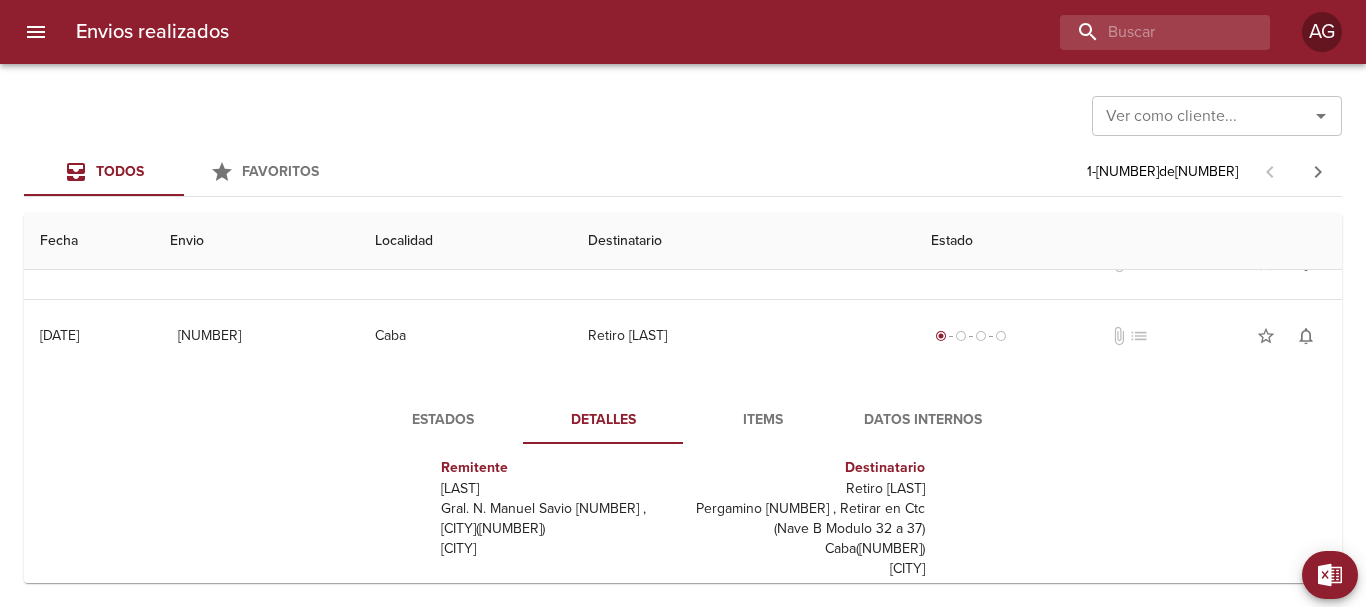 scroll, scrollTop: 50, scrollLeft: 0, axis: vertical 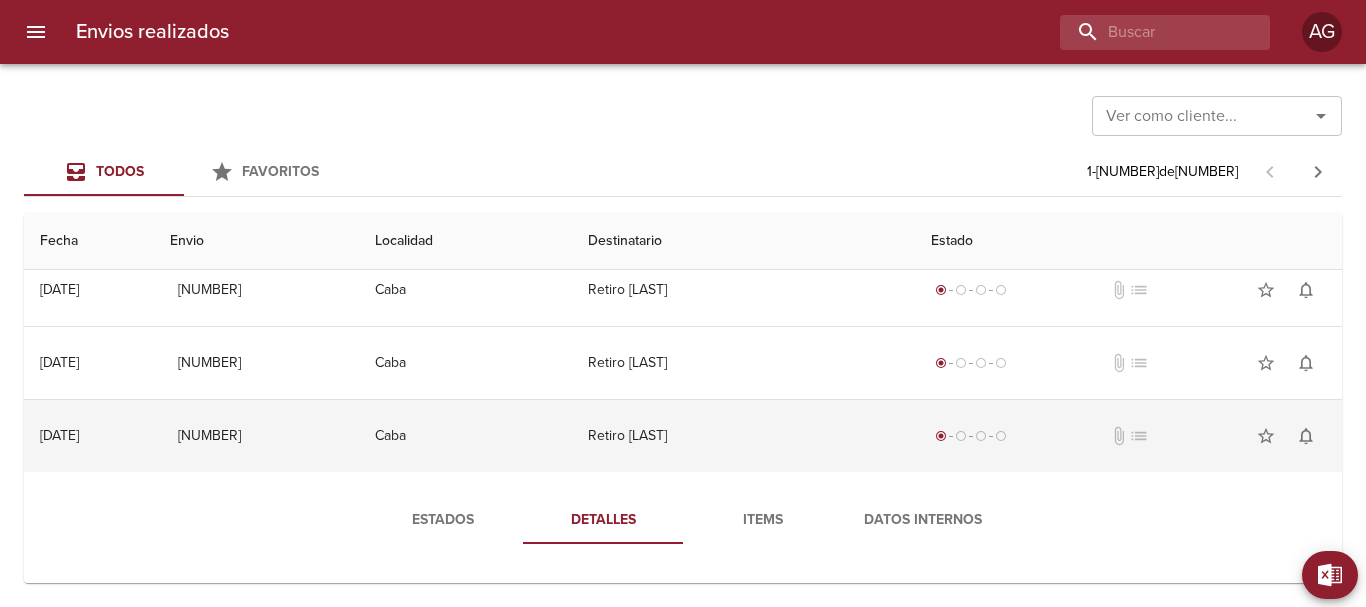 click on "Retiro [LAST]" at bounding box center (744, 436) 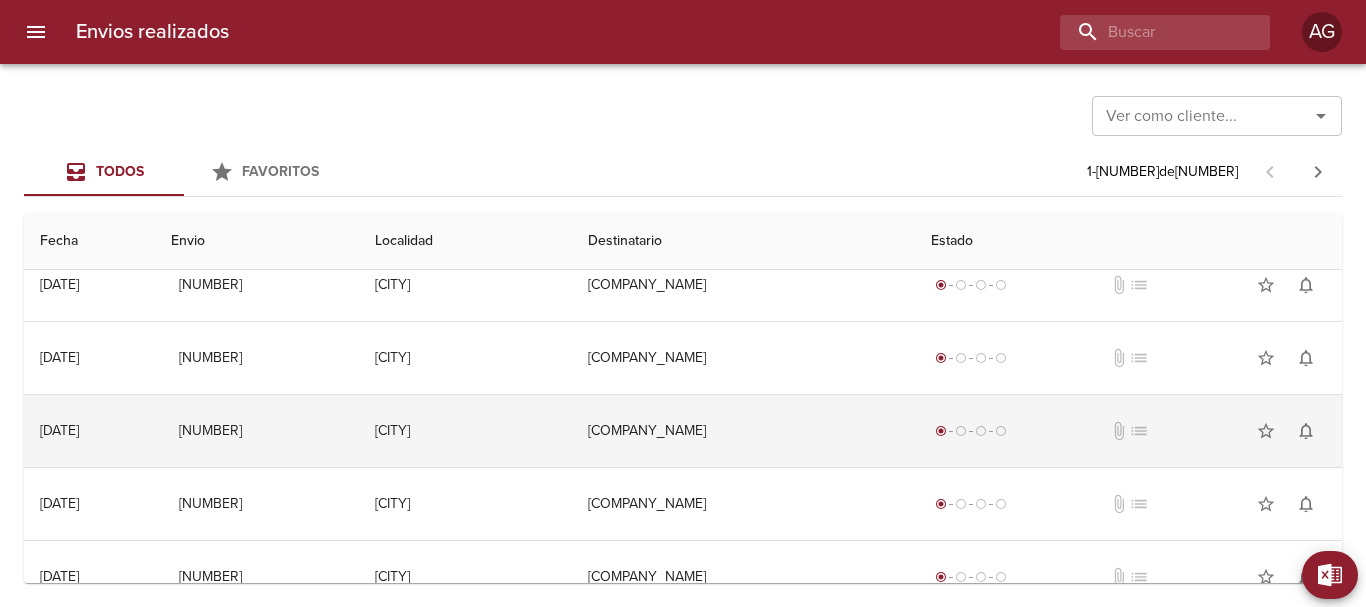 scroll, scrollTop: 0, scrollLeft: 0, axis: both 